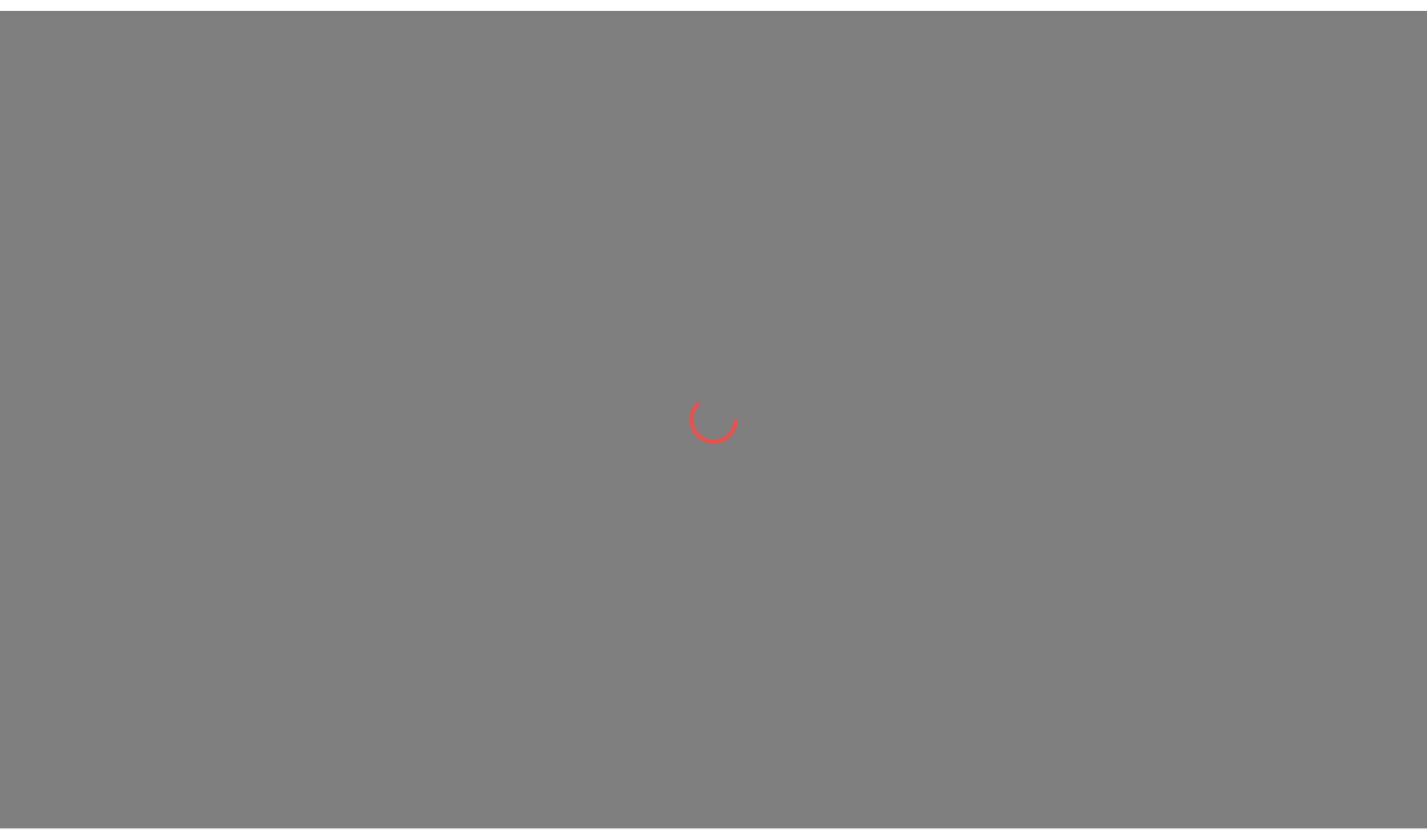 scroll, scrollTop: 0, scrollLeft: 0, axis: both 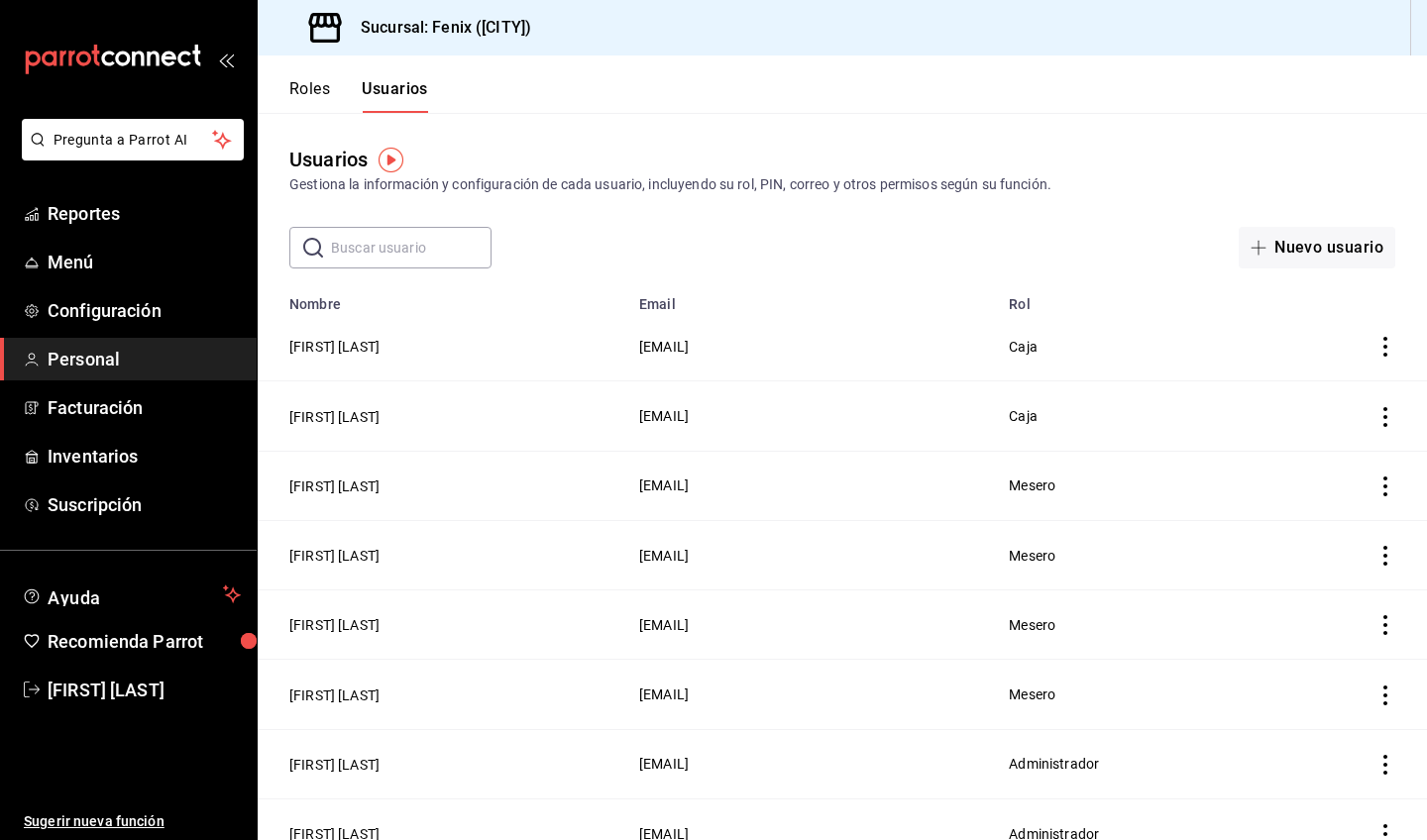 click on "Roles" at bounding box center [309, 96] 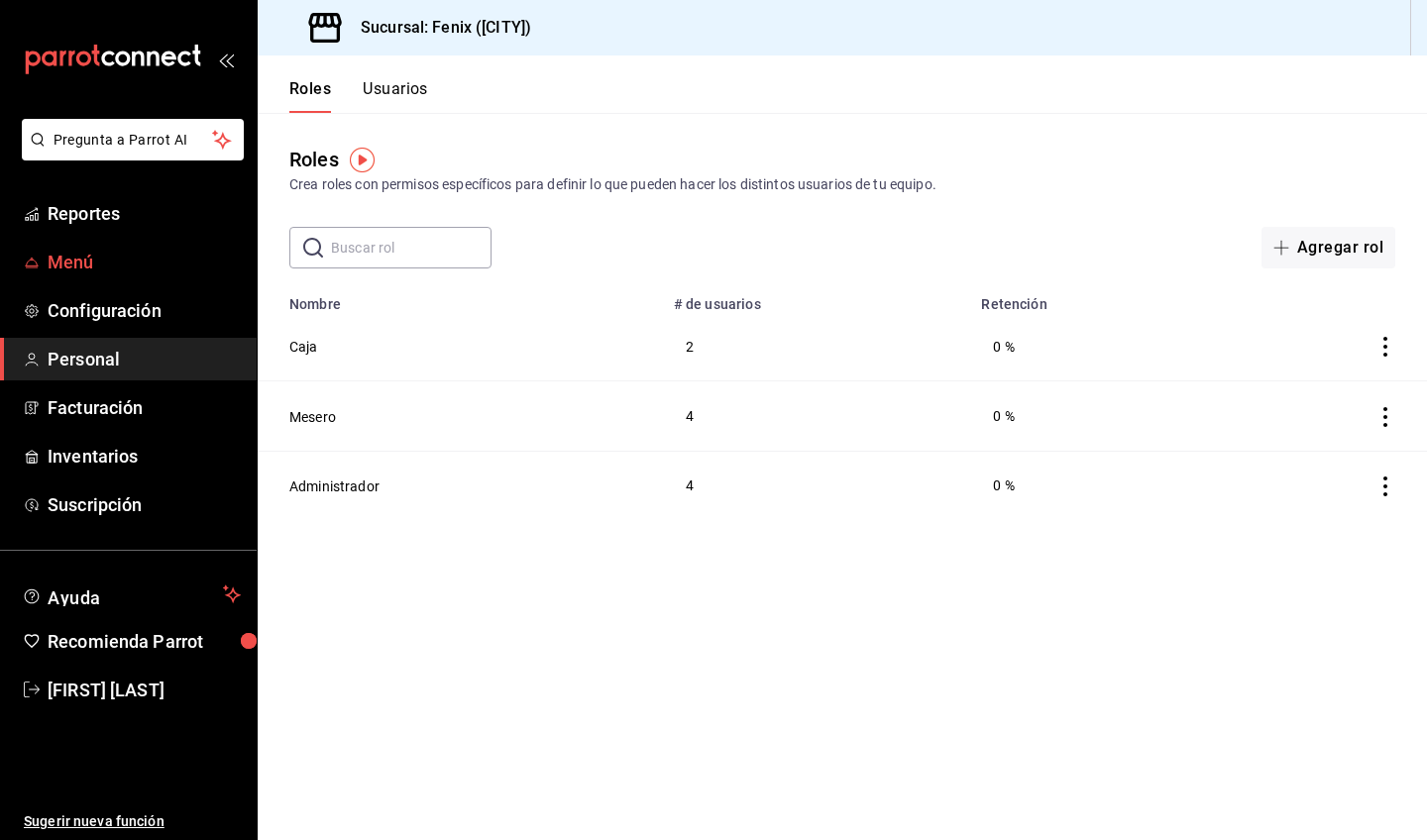 click on "Menú" at bounding box center (144, 262) 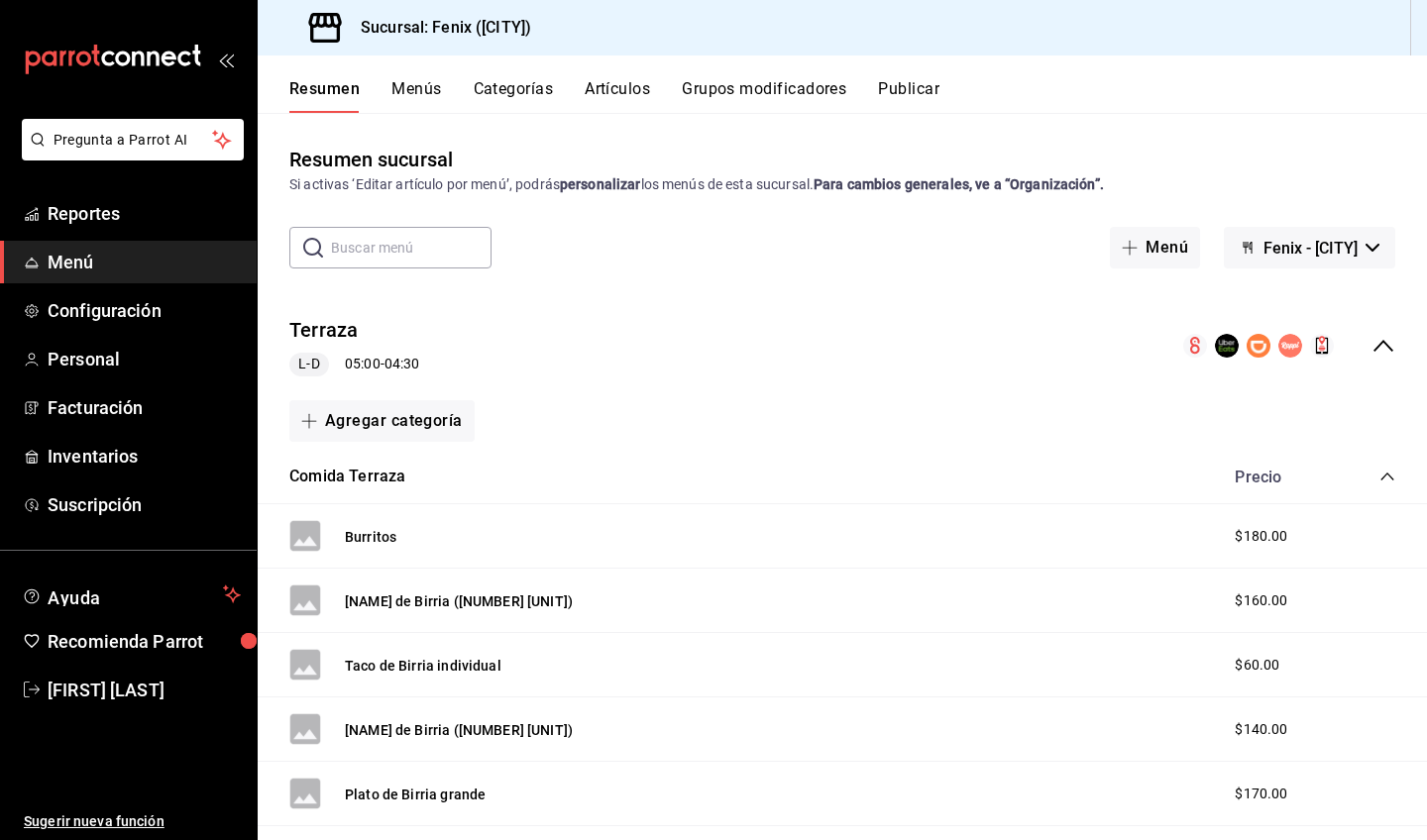 click on "Menús" at bounding box center [416, 96] 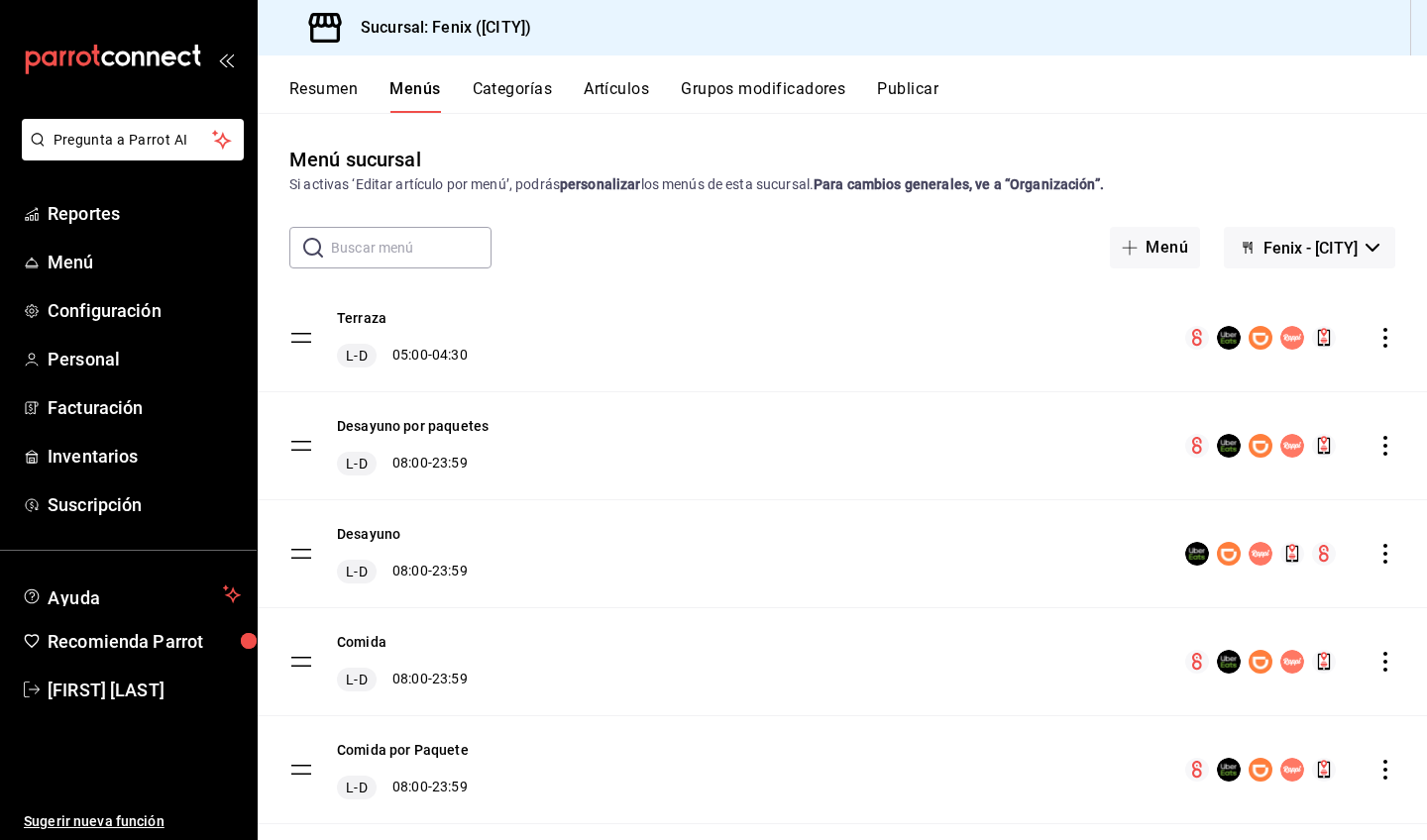 click 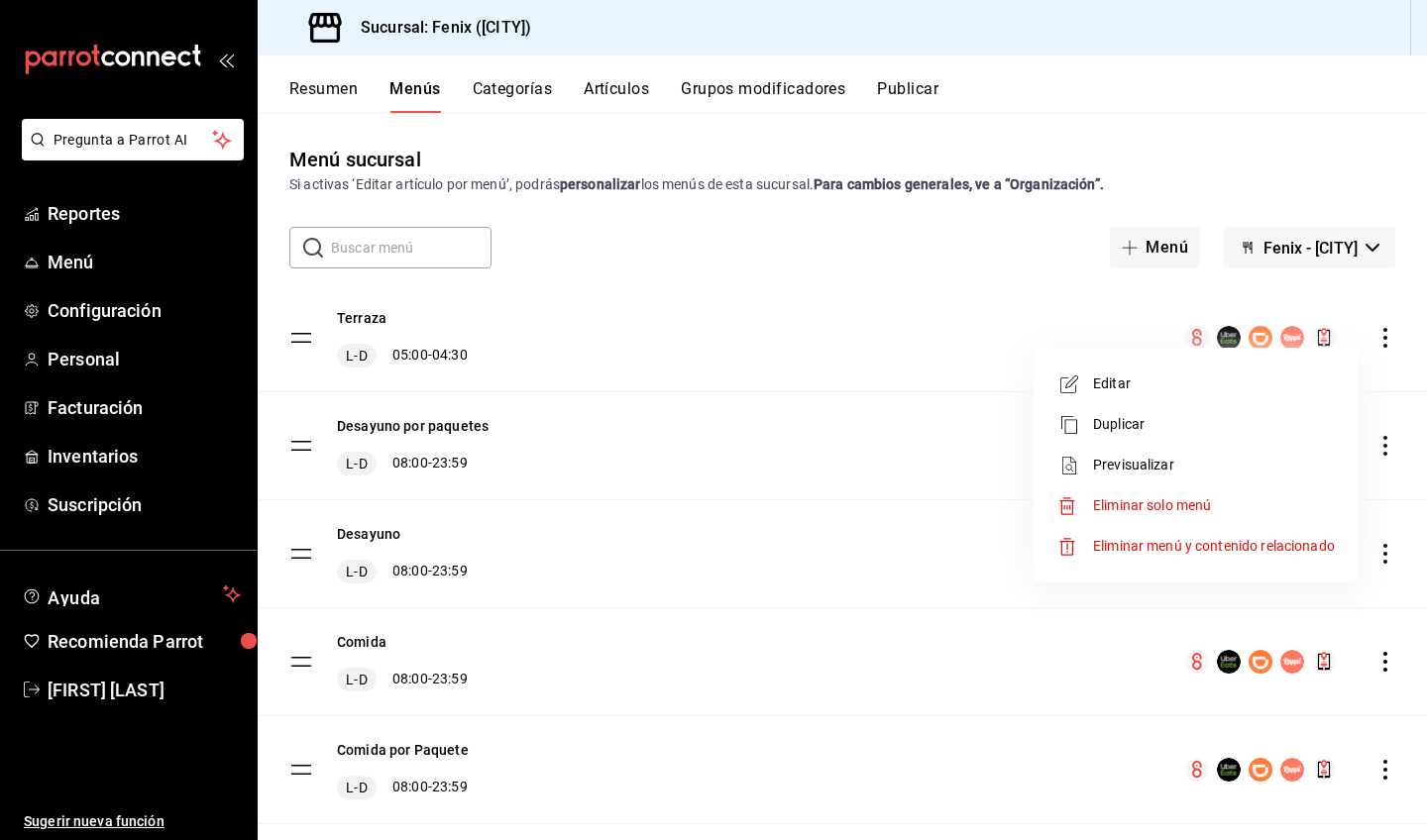 click on "Editar" at bounding box center [1214, 383] 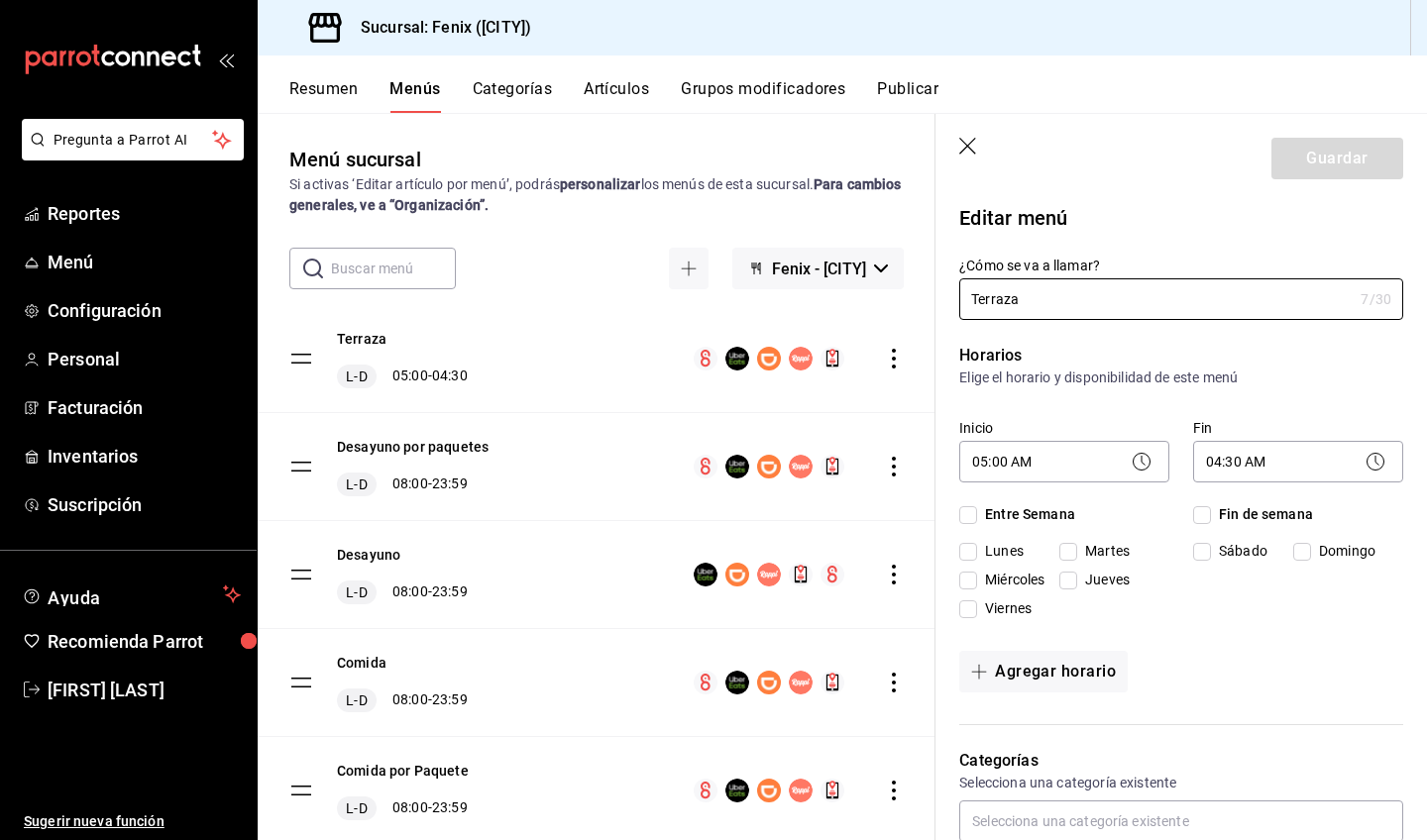 checkbox on "true" 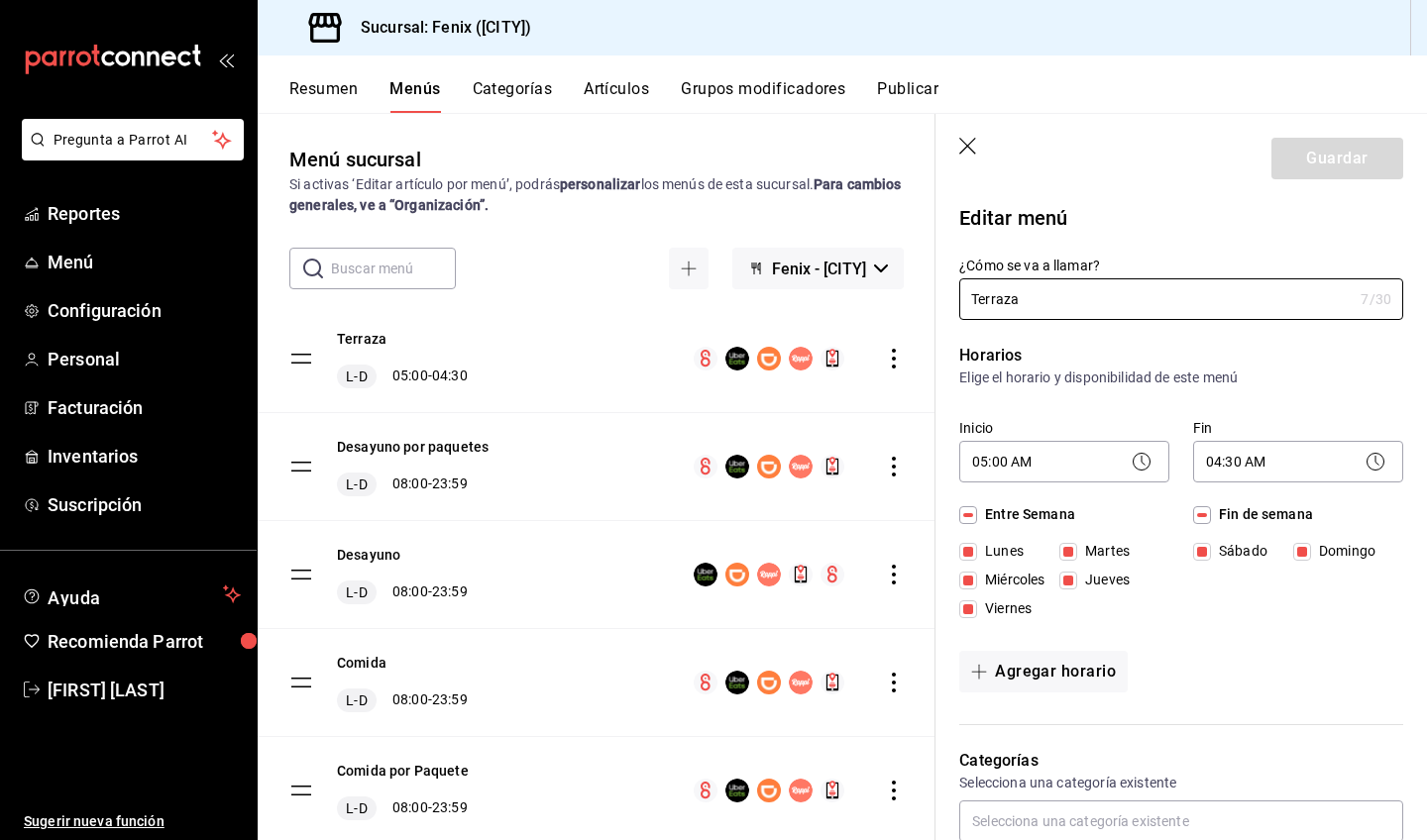 click 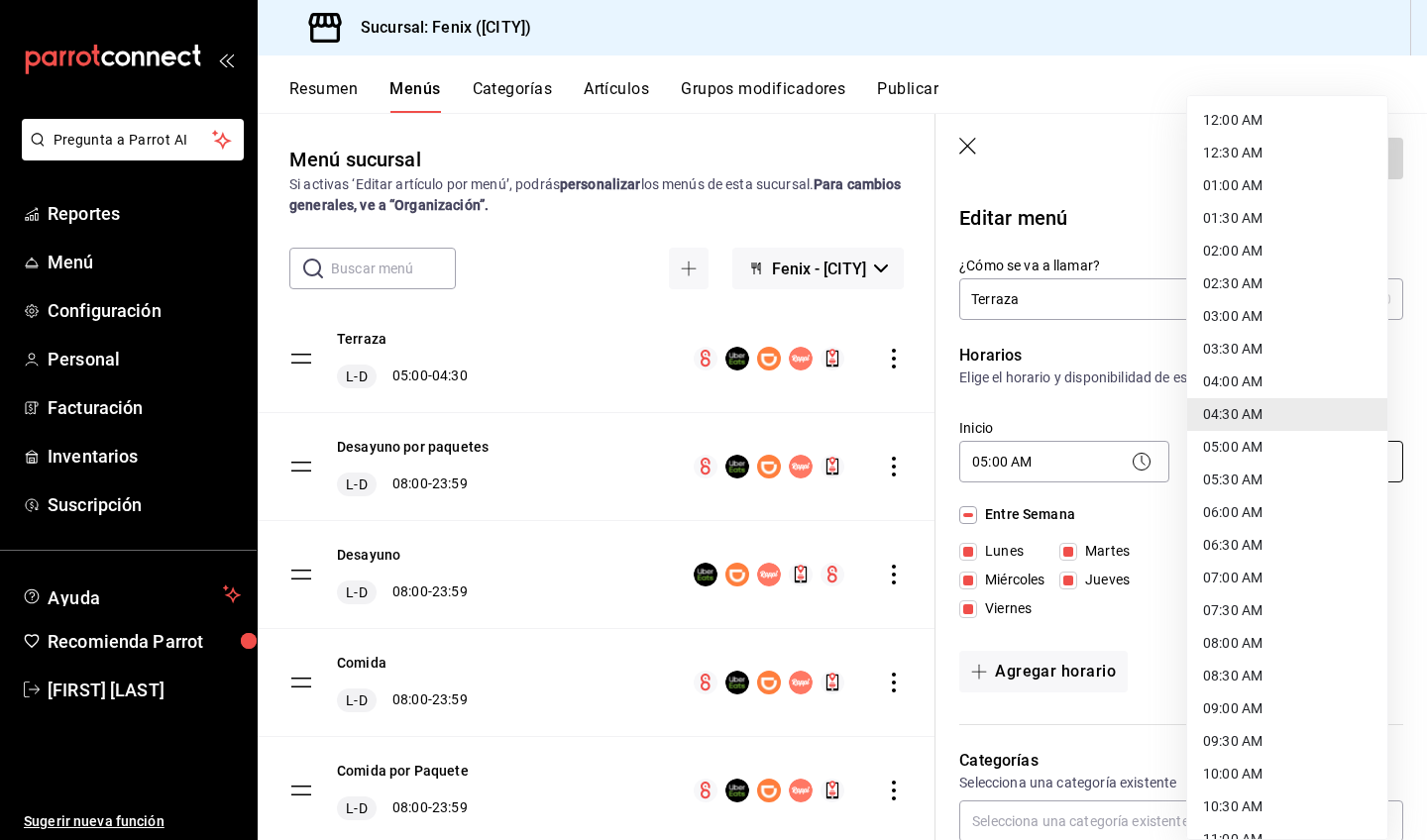 click on "Pregunta a Parrot AI Reportes   Menú   Configuración   Personal   Facturación   Inventarios   Suscripción   Ayuda Recomienda Parrot   [FIRST] [LAST]   Sugerir nueva función   Sucursal: Fenix ([CITY]) Resumen Menús Categorías Artículos Grupos modificadores Publicar Menú sucursal Si activas ‘Editar artículo por menú’, podrás  personalizar  los menús de esta sucursal.  Para cambios generales, ve a “Organización”. ​ ​ Fenix - [CITY] Terraza L-D [TIME]  -  [TIME] Desayuno por paquetes L-D [TIME]  -  [TIME] Desayuno L-D [TIME]  -  [TIME] Comida L-D [TIME]  -  [TIME] Comida por Paquete L-D [TIME]  -  [TIME] Ejecutivo L-D [TIME]  -  [TIME] Menu Infantil L-D [TIME]  -  [TIME] Parrilladas L-D [TIME]  -  [TIME] Tacos y Tortas L-D [TIME]  -  [TIME] Promociones L-D [TIME]  -  [TIME] Fin de Semana L-D [TIME]  -  [TIME] Postres L-D [TIME]  -  [TIME] Bebidas L-D [TIME]  -  [TIME] Guardar Editar menú ¿Cómo se va a llamar? Terraza 7 /30 ¿Cómo se va a llamar? Horarios Elige el horario y disponibilidad de este menú Inicio Fin" at bounding box center [714, 420] 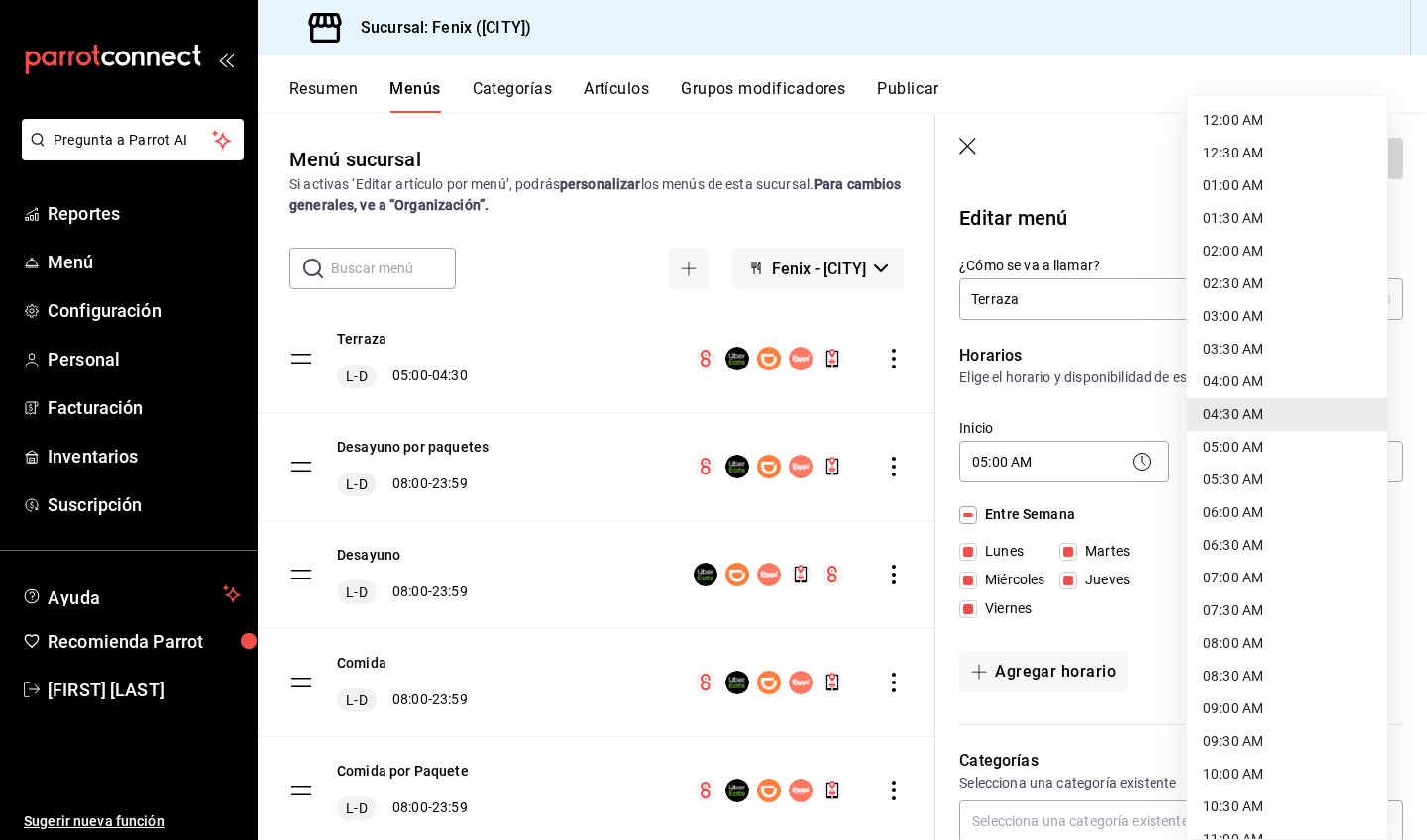 click at bounding box center [714, 420] 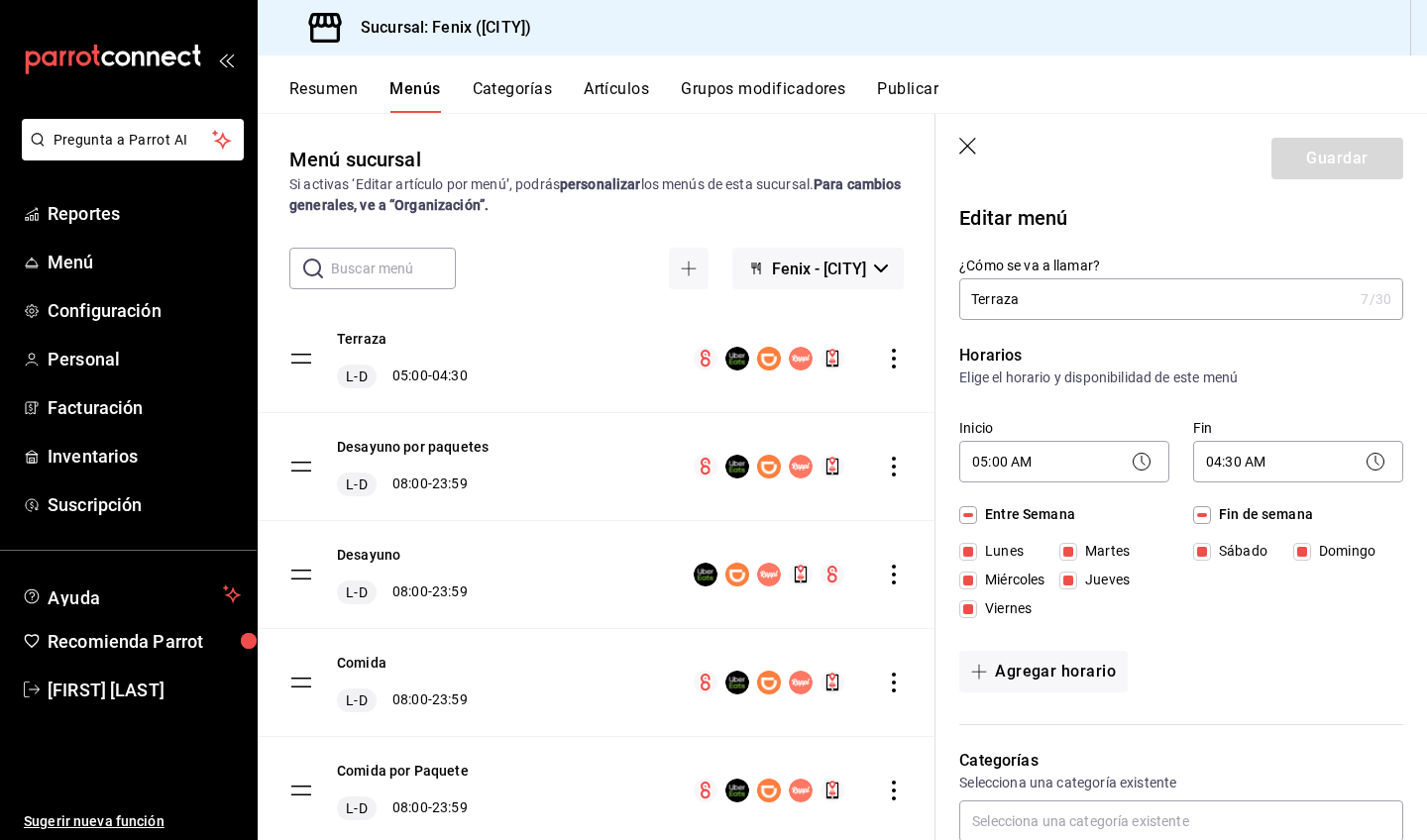 click 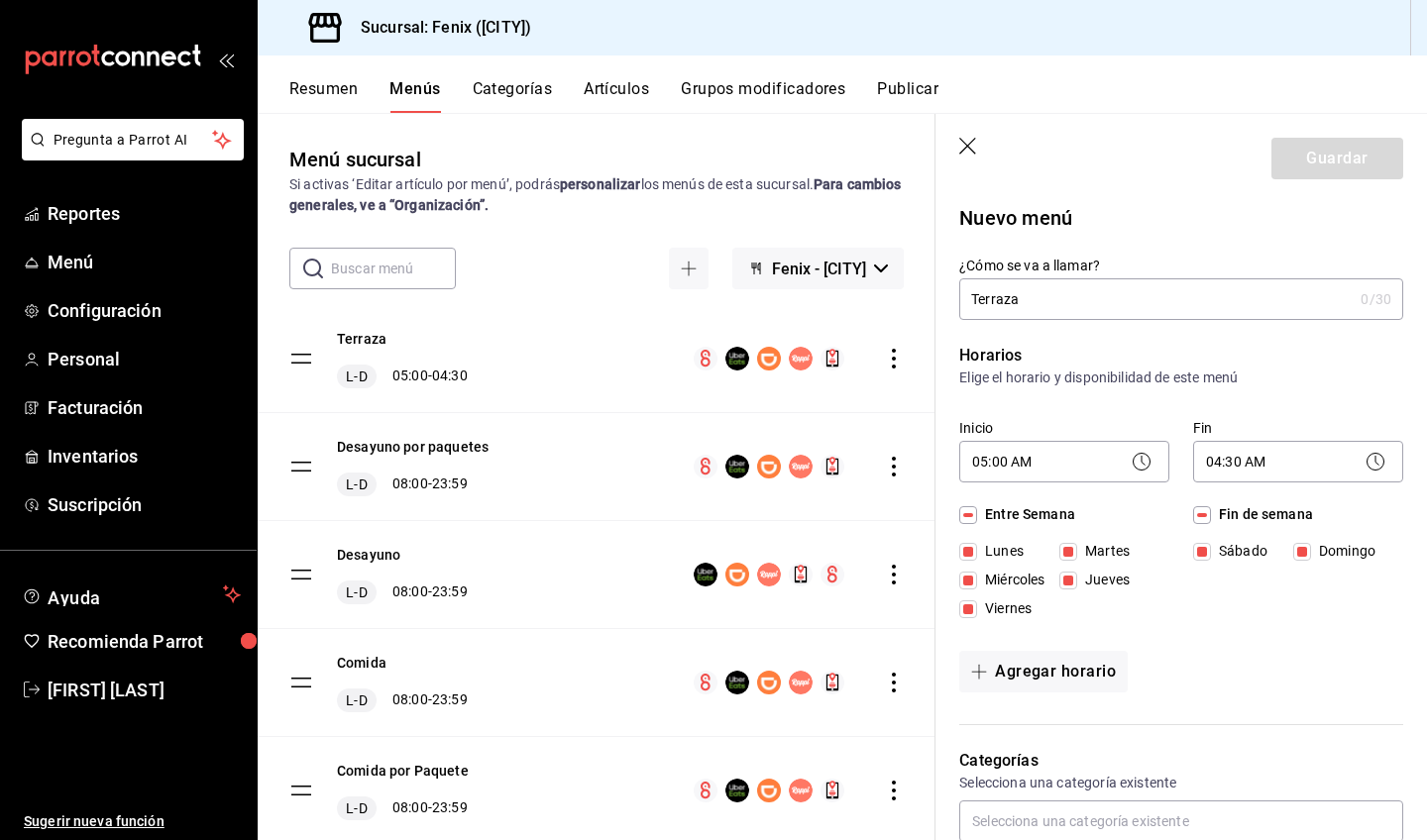 type 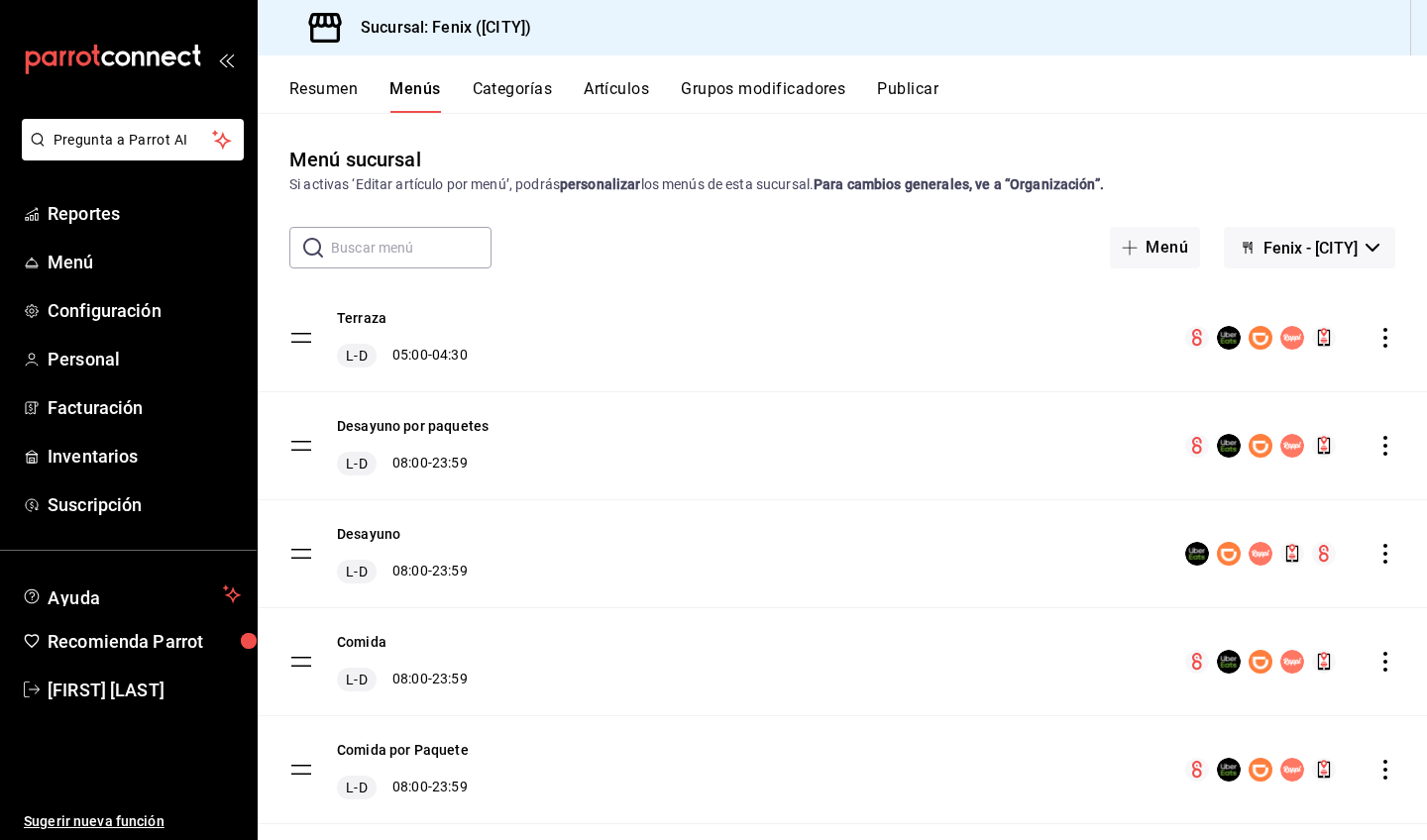 click 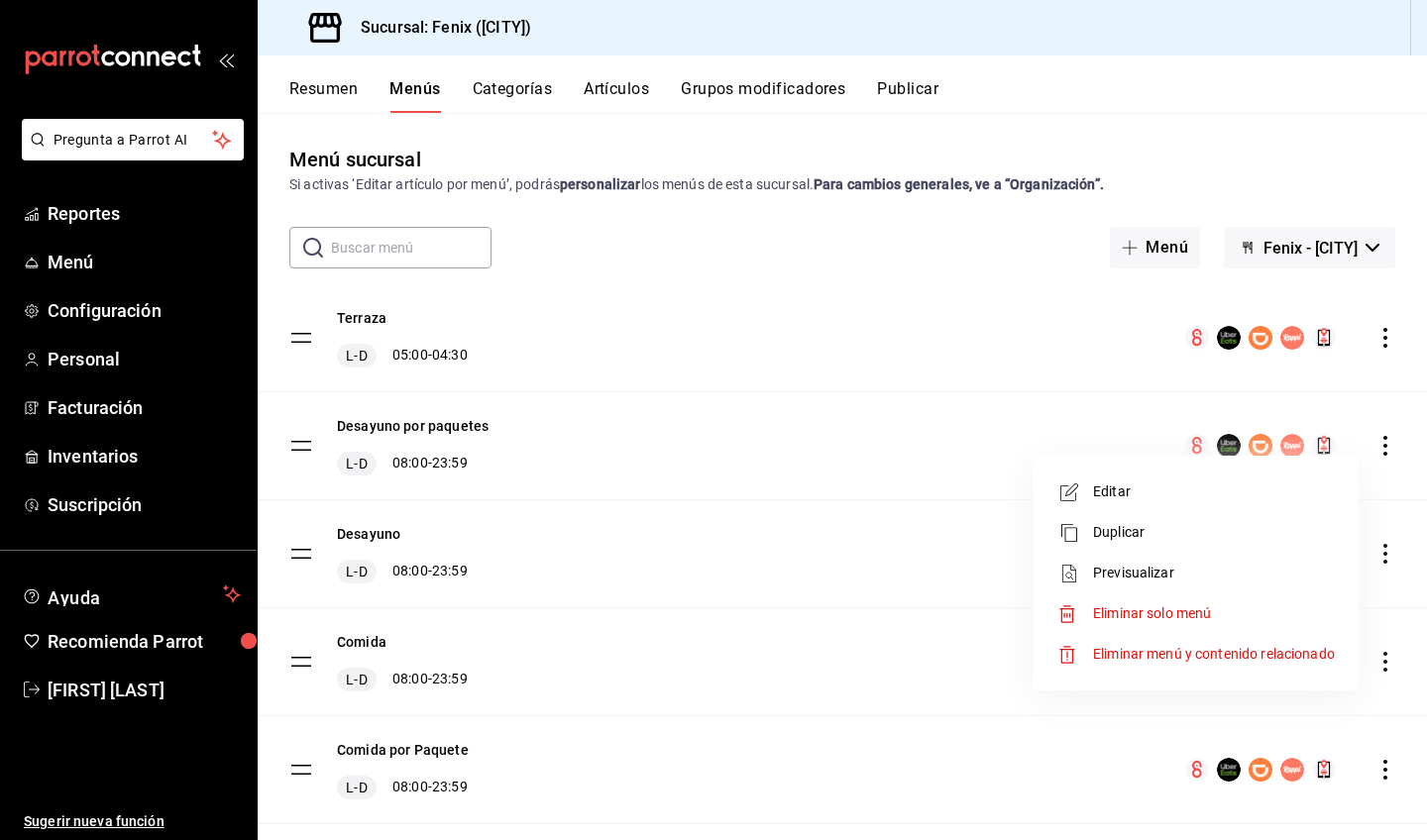 click on "Editar" at bounding box center (1214, 491) 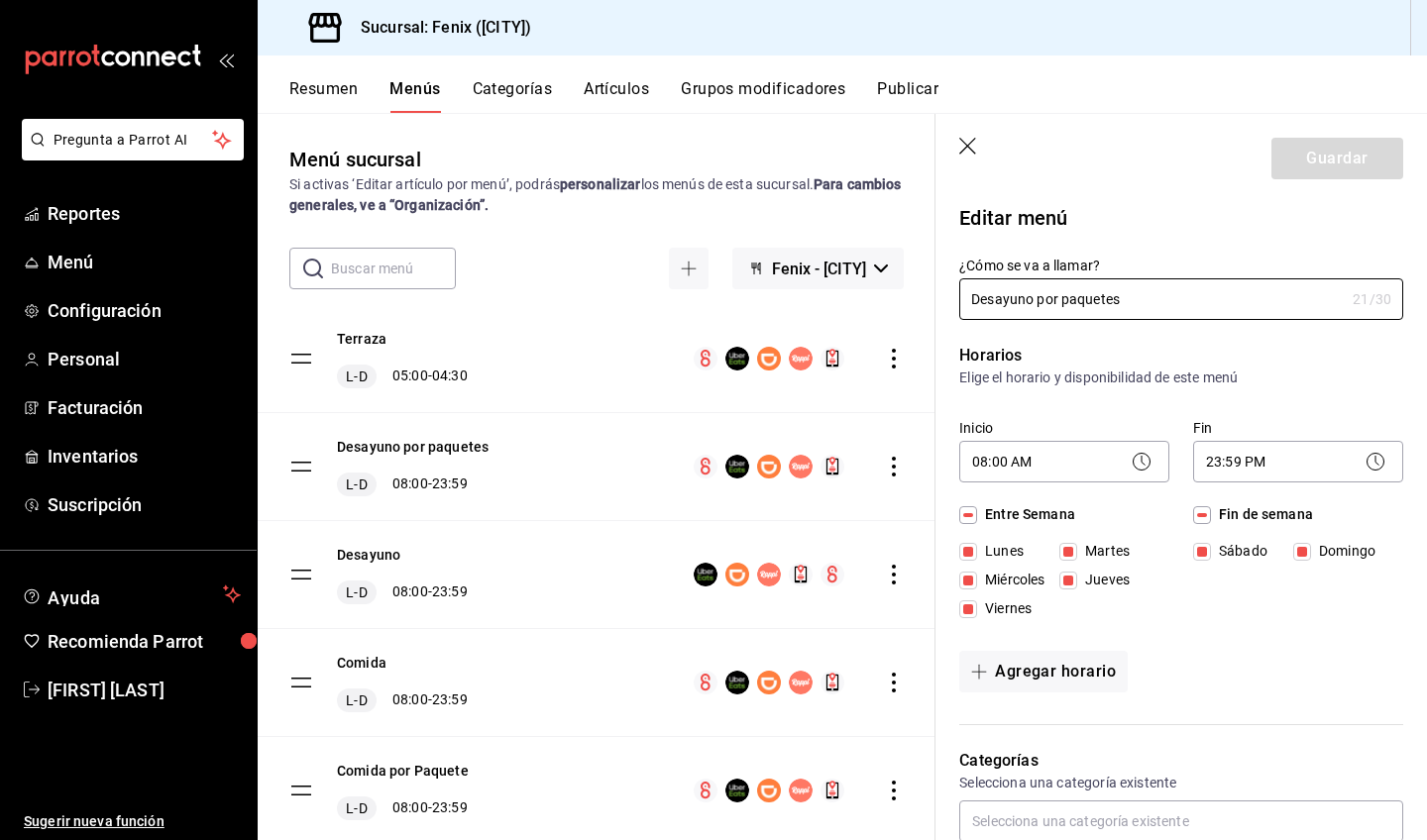 click 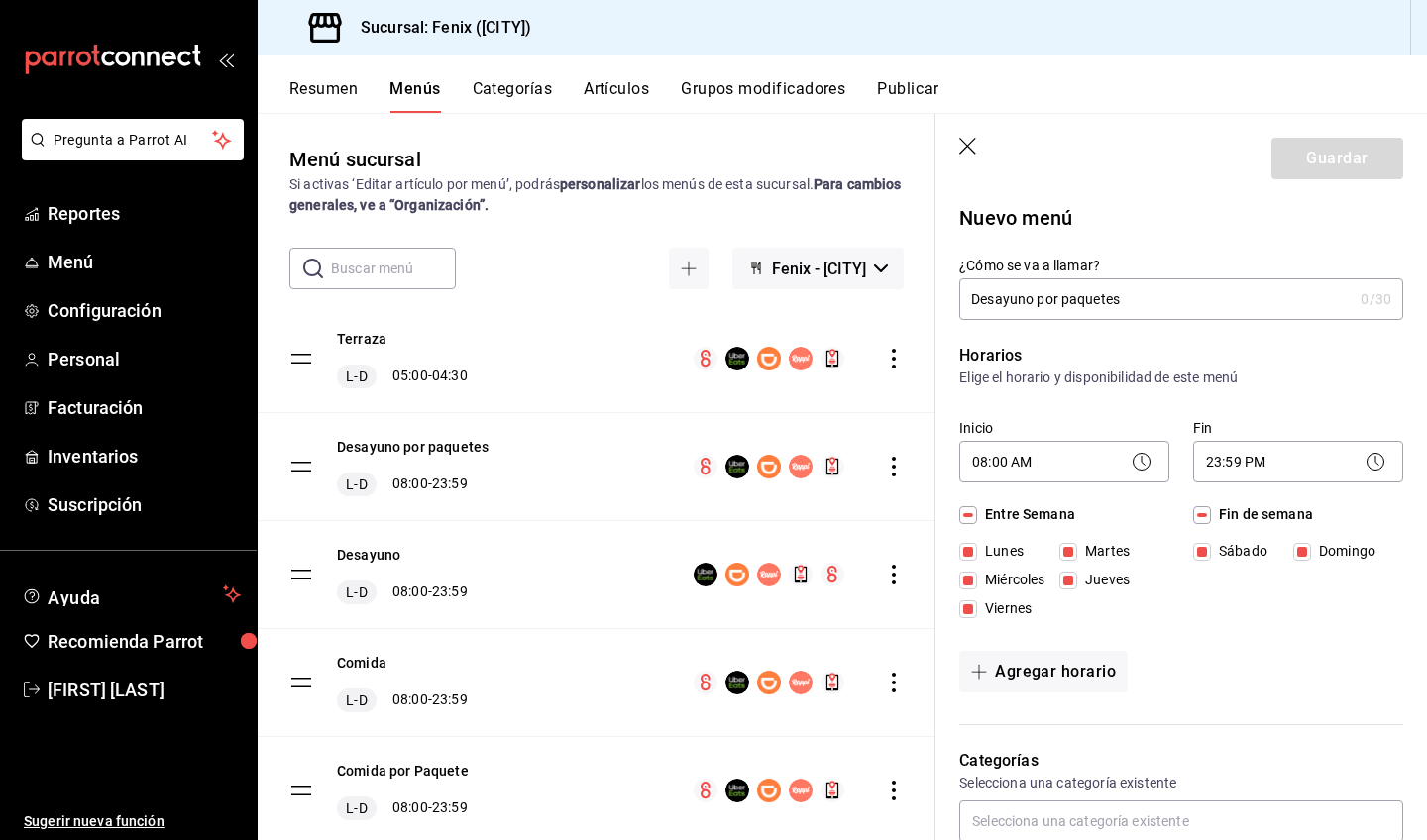 type 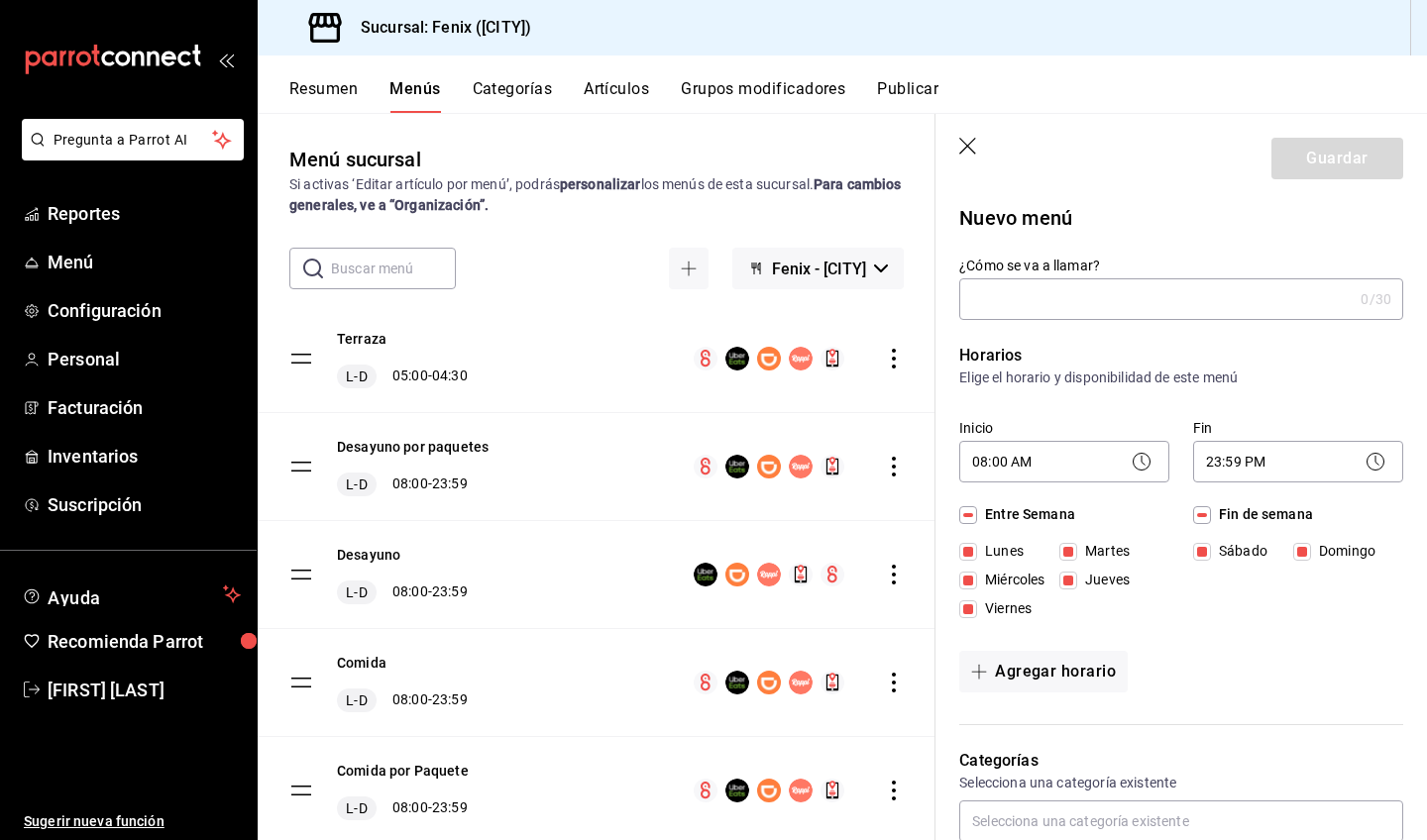 checkbox on "false" 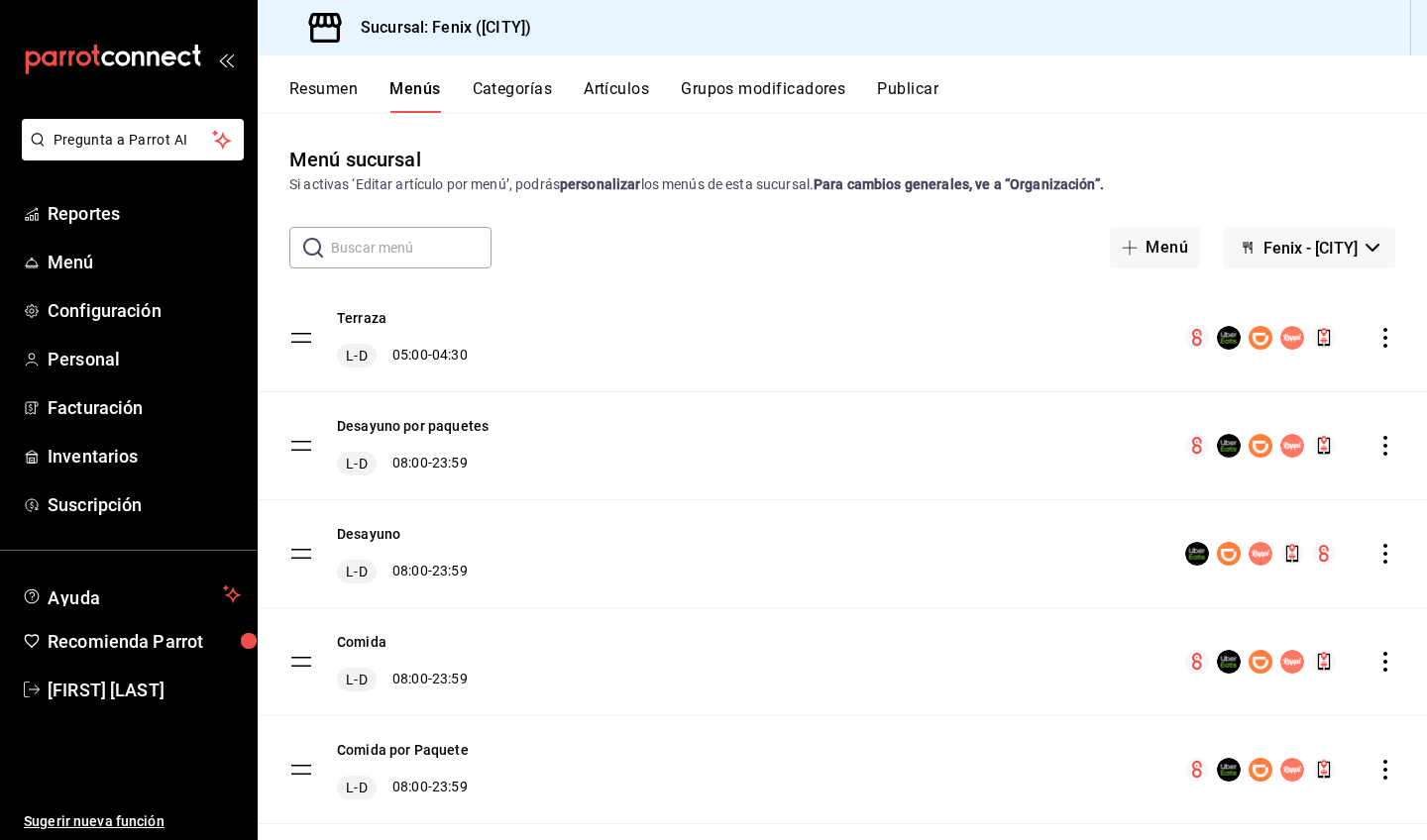 click 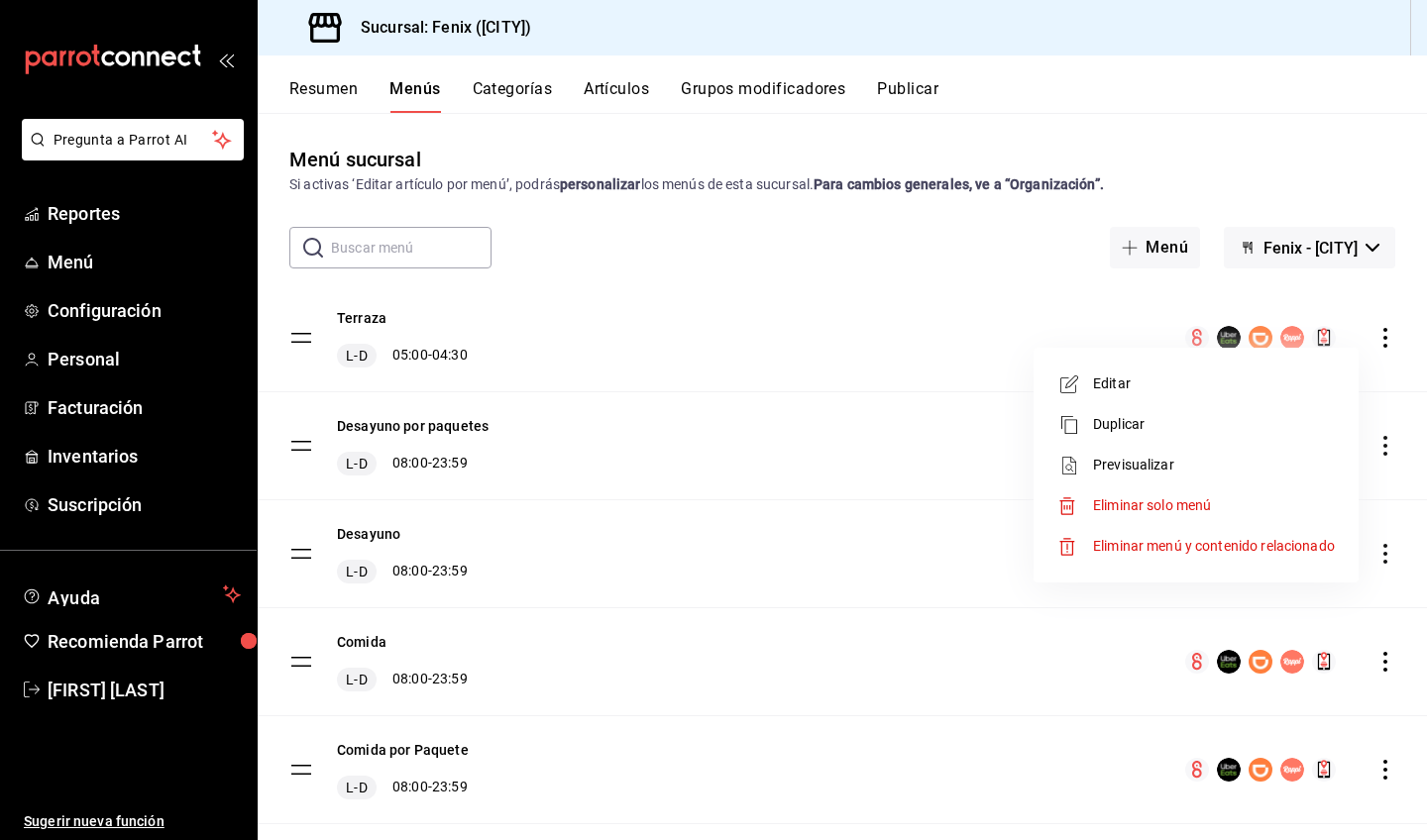 click on "Editar" at bounding box center (1214, 383) 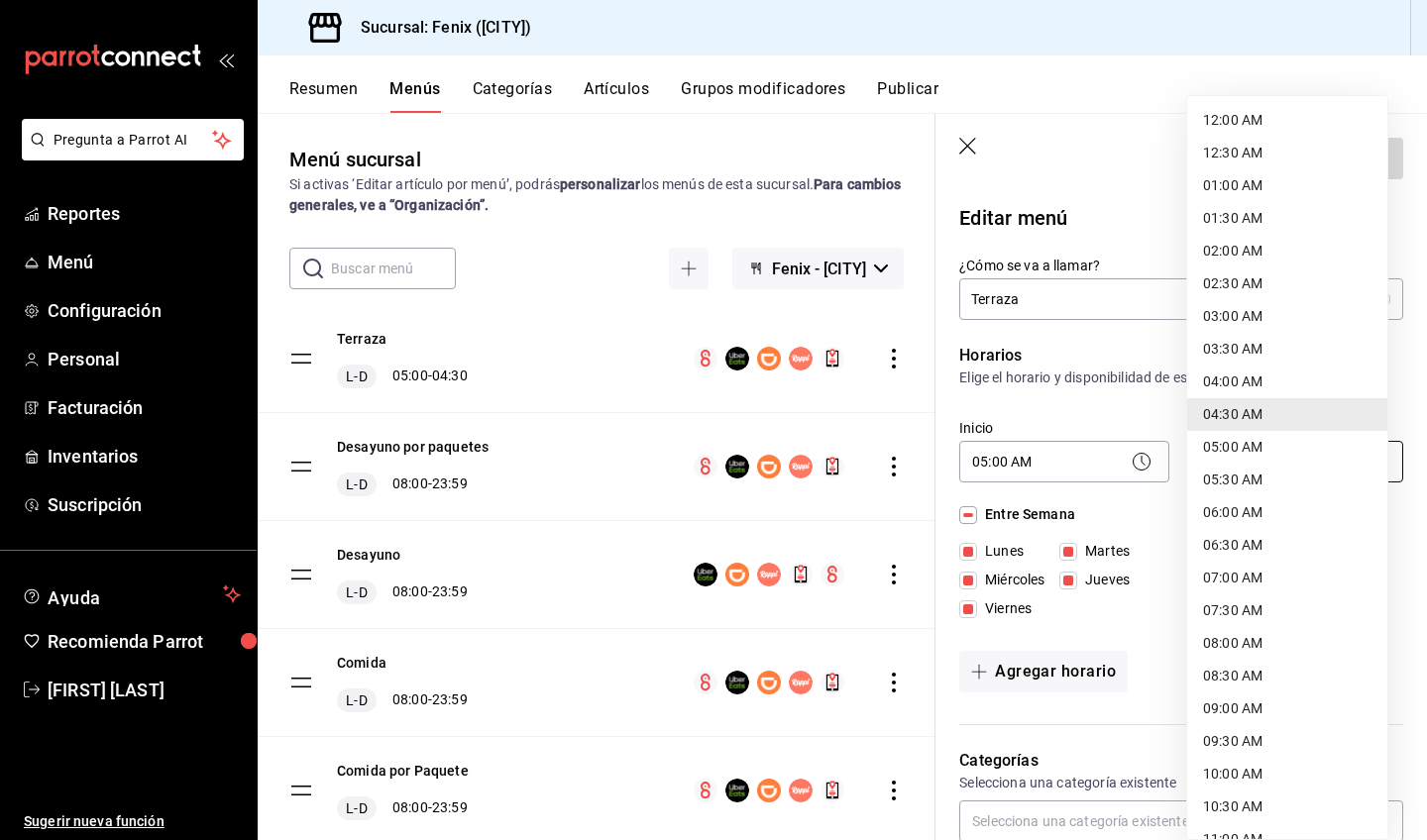 click on "Pregunta a Parrot AI Reportes   Menú   Configuración   Personal   Facturación   Inventarios   Suscripción   Ayuda Recomienda Parrot   [FIRST] [LAST]   Sugerir nueva función   Sucursal: Fenix ([CITY]) Resumen Menús Categorías Artículos Grupos modificadores Publicar Menú sucursal Si activas ‘Editar artículo por menú’, podrás  personalizar  los menús de esta sucursal.  Para cambios generales, ve a “Organización”. ​ ​ Fenix - [CITY] Terraza L-D [TIME]  -  [TIME] Desayuno por paquetes L-D [TIME]  -  [TIME] Desayuno L-D [TIME]  -  [TIME] Comida L-D [TIME]  -  [TIME] Comida por Paquete L-D [TIME]  -  [TIME] Ejecutivo L-D [TIME]  -  [TIME] Menu Infantil L-D [TIME]  -  [TIME] Parrilladas L-D [TIME]  -  [TIME] Tacos y Tortas L-D [TIME]  -  [TIME] Promociones L-D [TIME]  -  [TIME] Fin de Semana L-D [TIME]  -  [TIME] Postres L-D [TIME]  -  [TIME] Bebidas L-D [TIME]  -  [TIME] Guardar Editar menú ¿Cómo se va a llamar? Terraza 7 /30 ¿Cómo se va a llamar? Horarios Elige el horario y disponibilidad de este menú Inicio Fin" at bounding box center [714, 420] 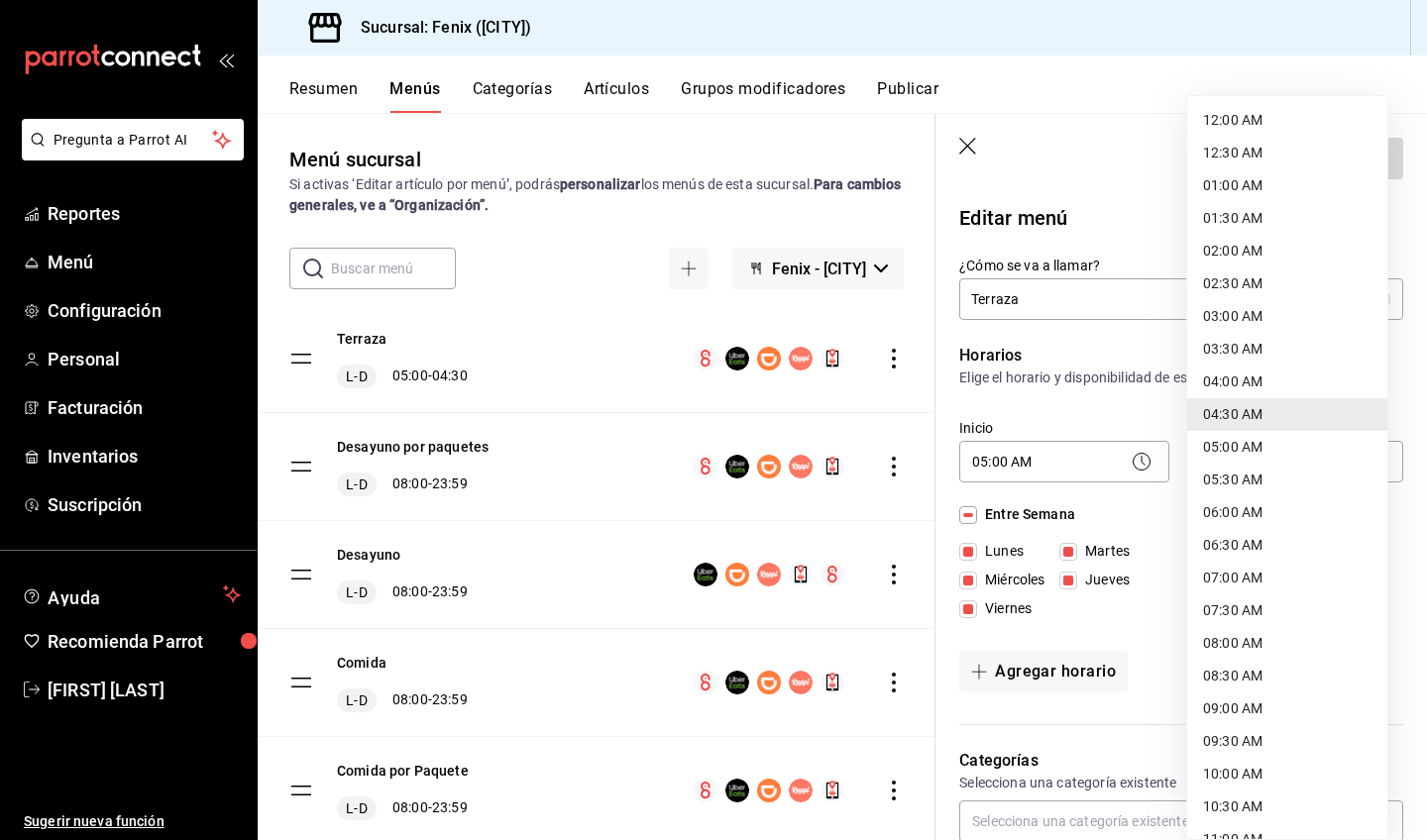 click at bounding box center (714, 420) 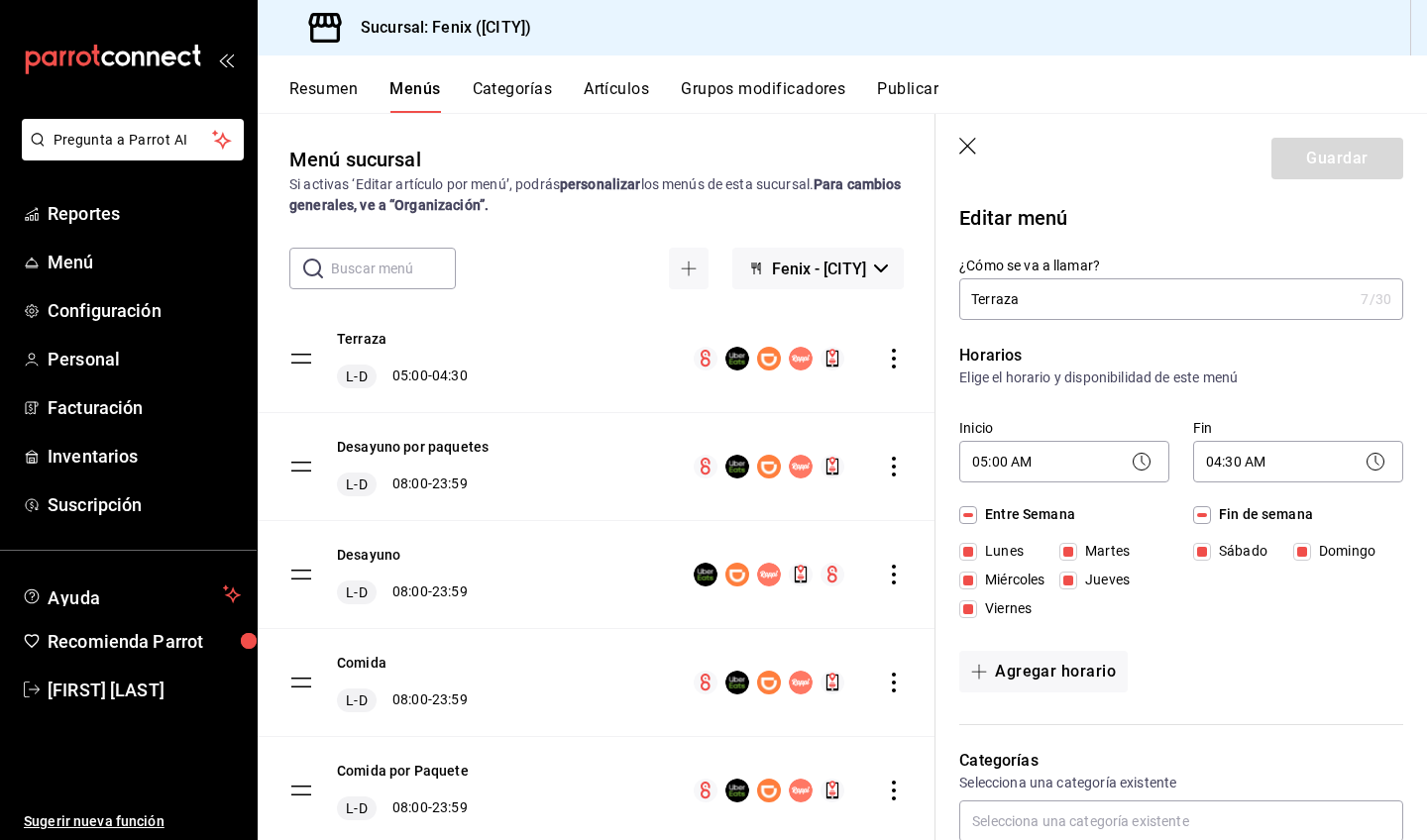 click 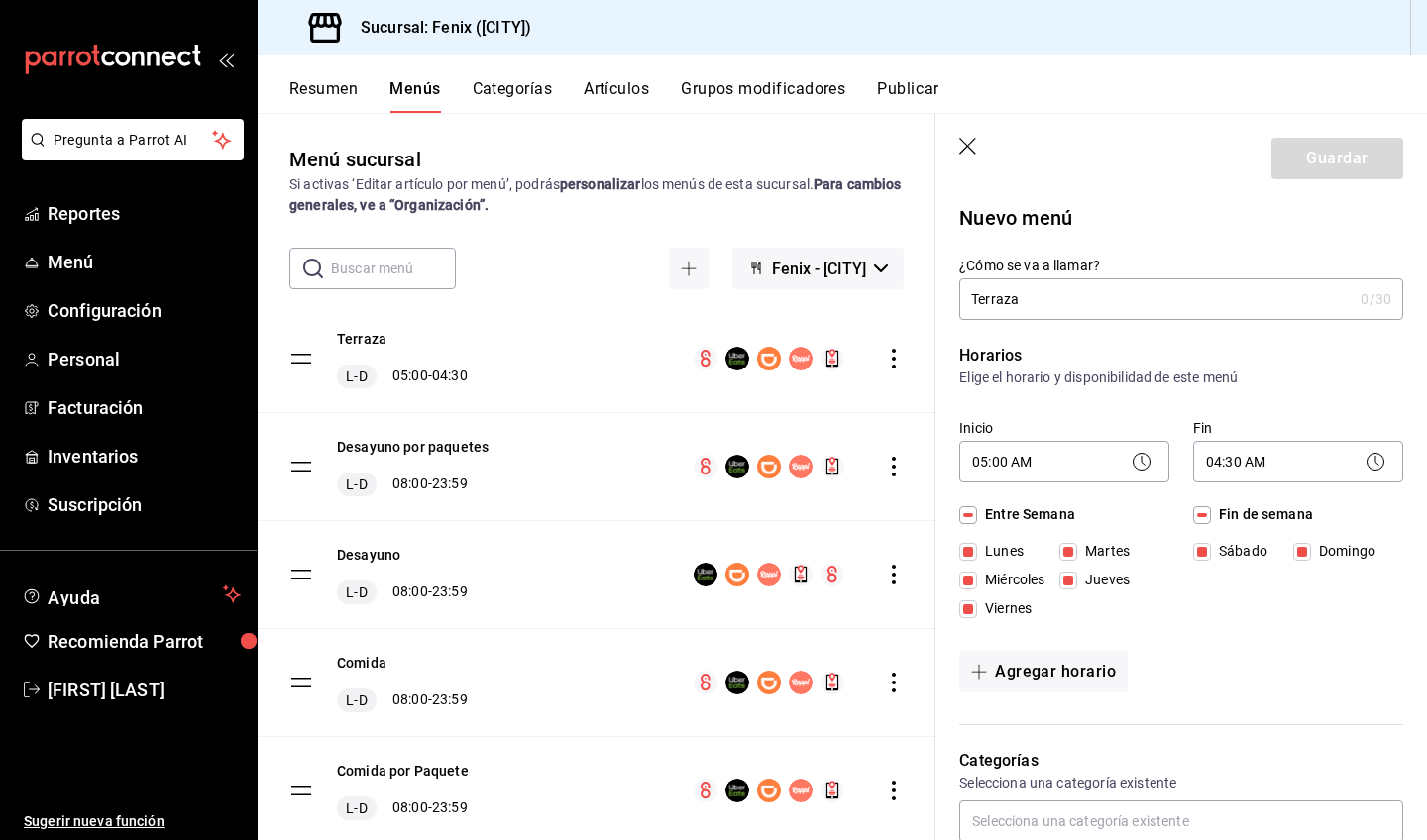 type 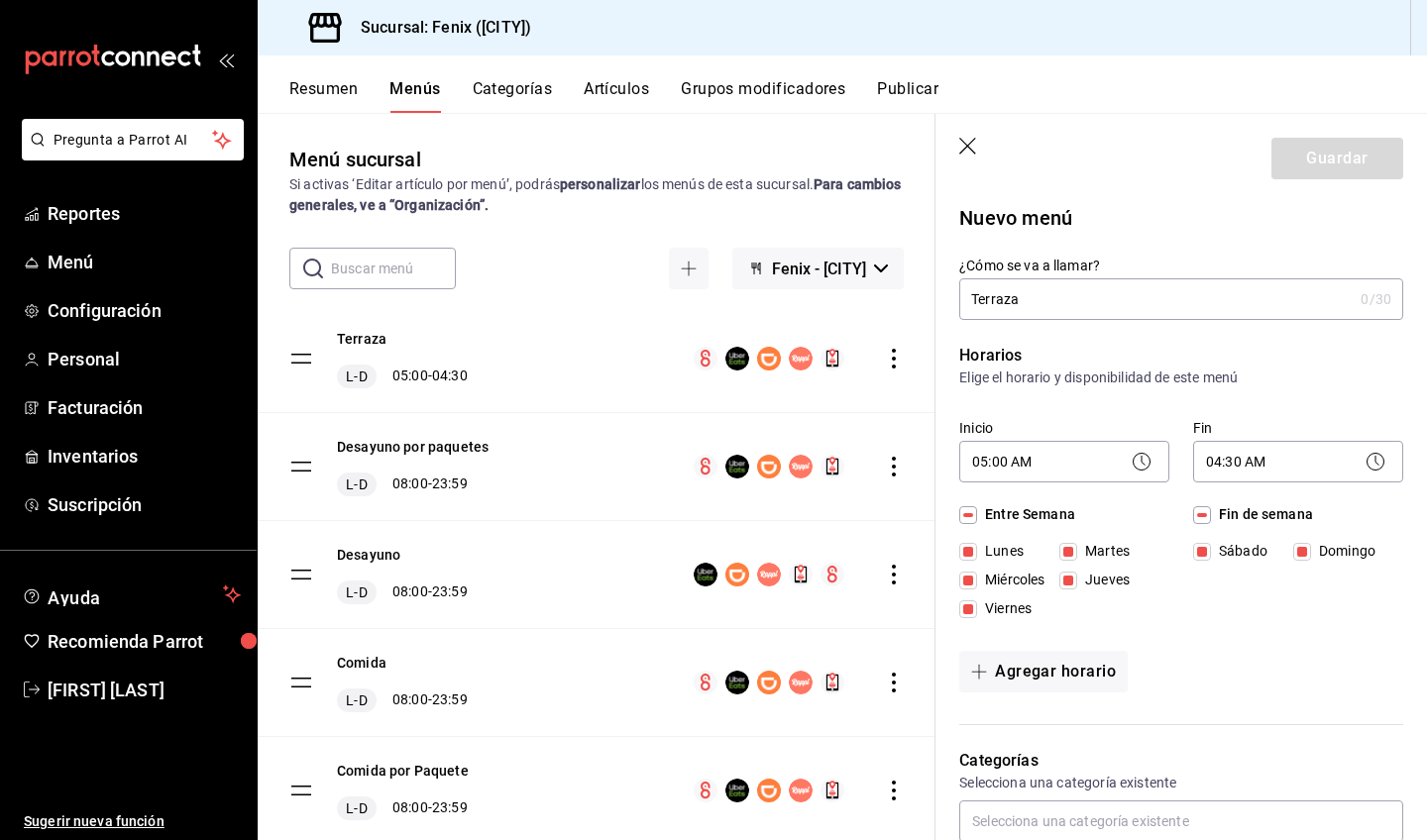 checkbox on "false" 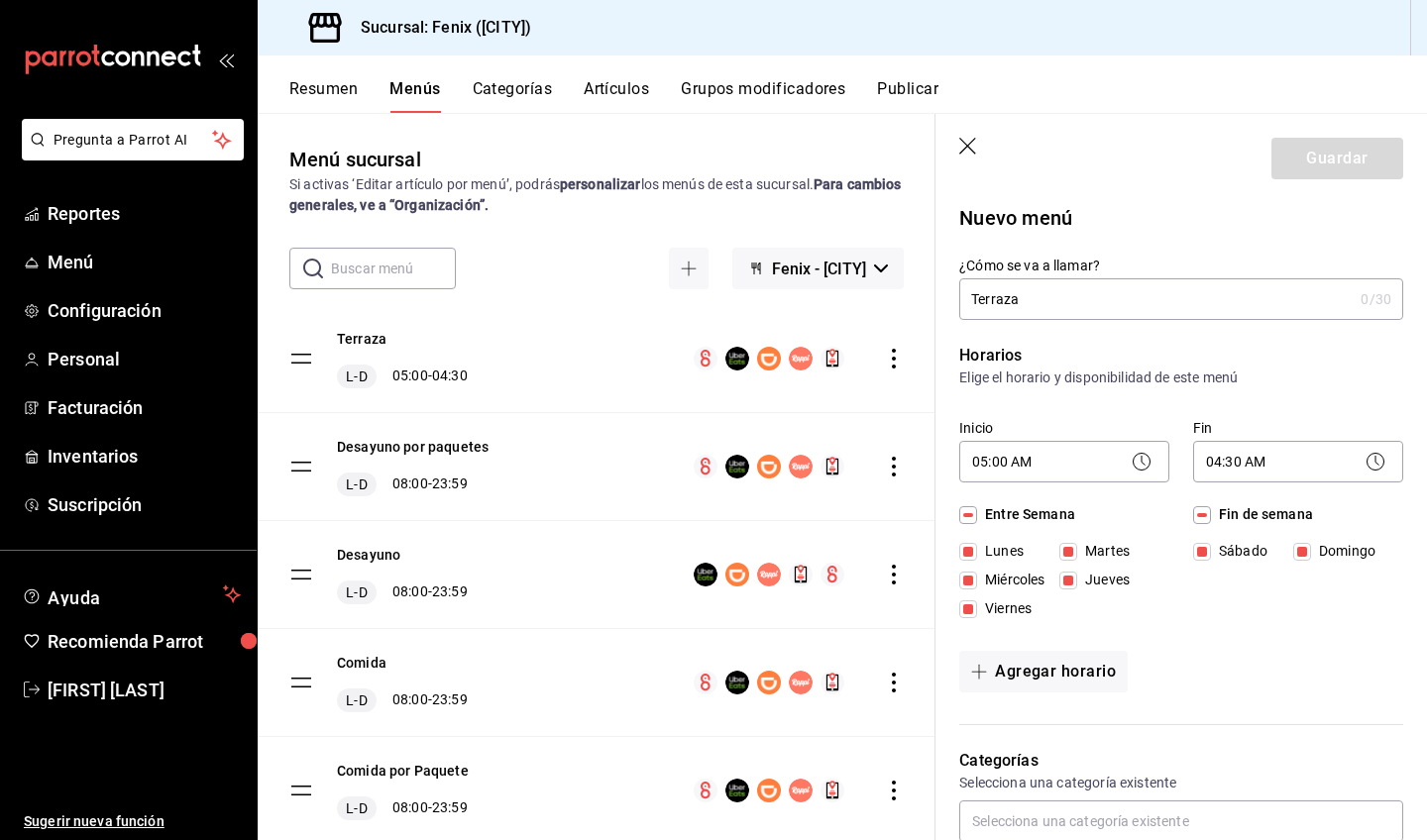 checkbox on "false" 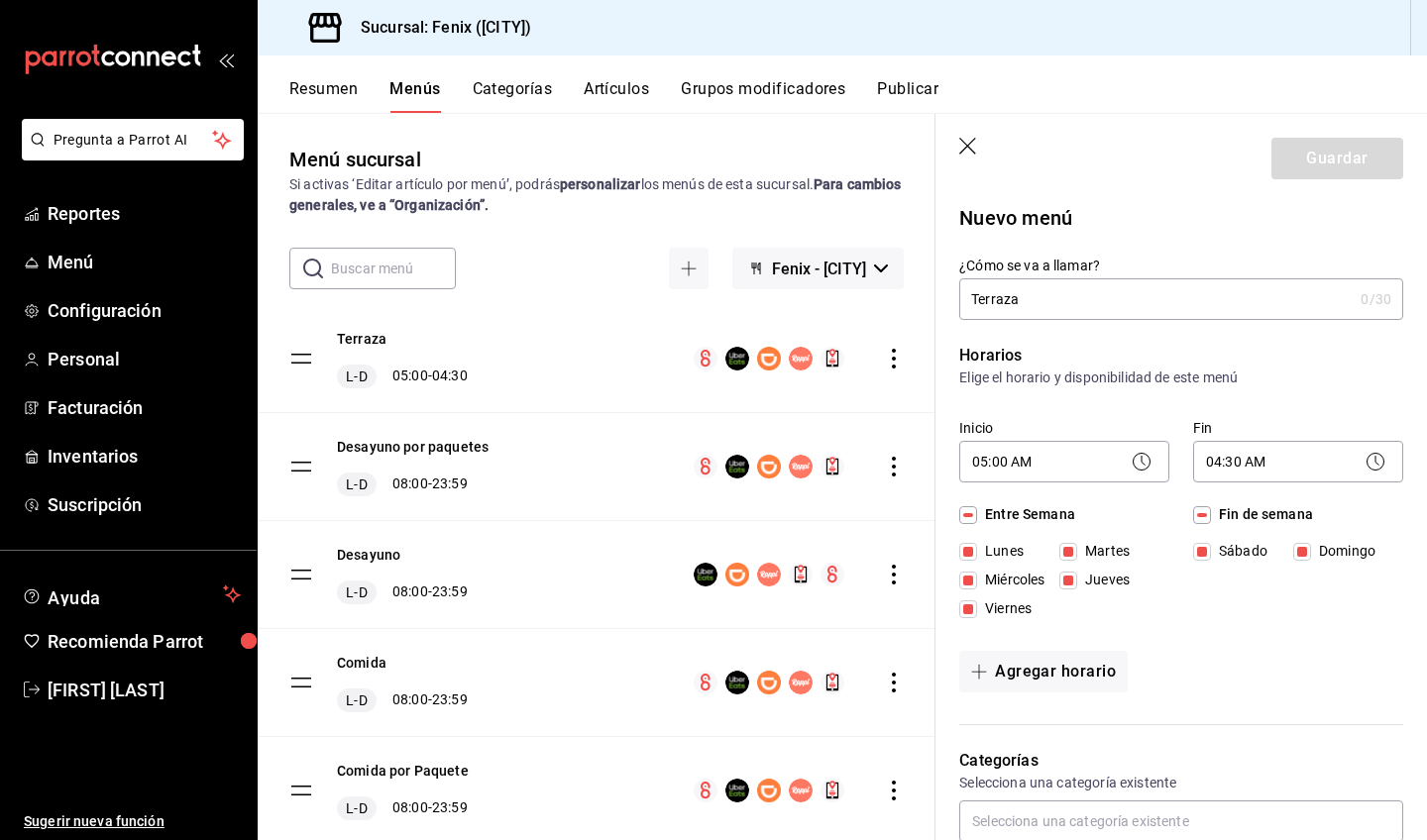 checkbox on "false" 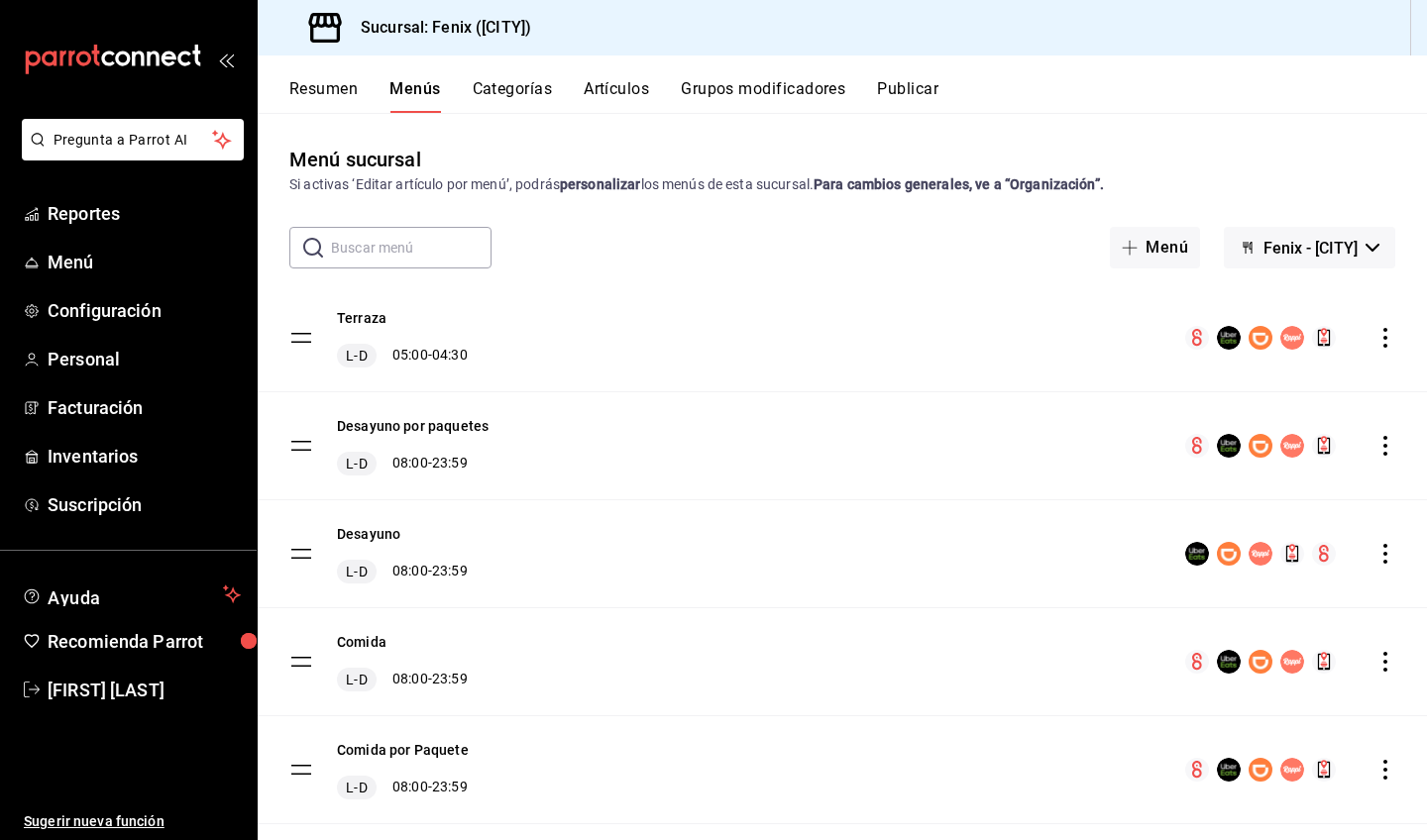 click 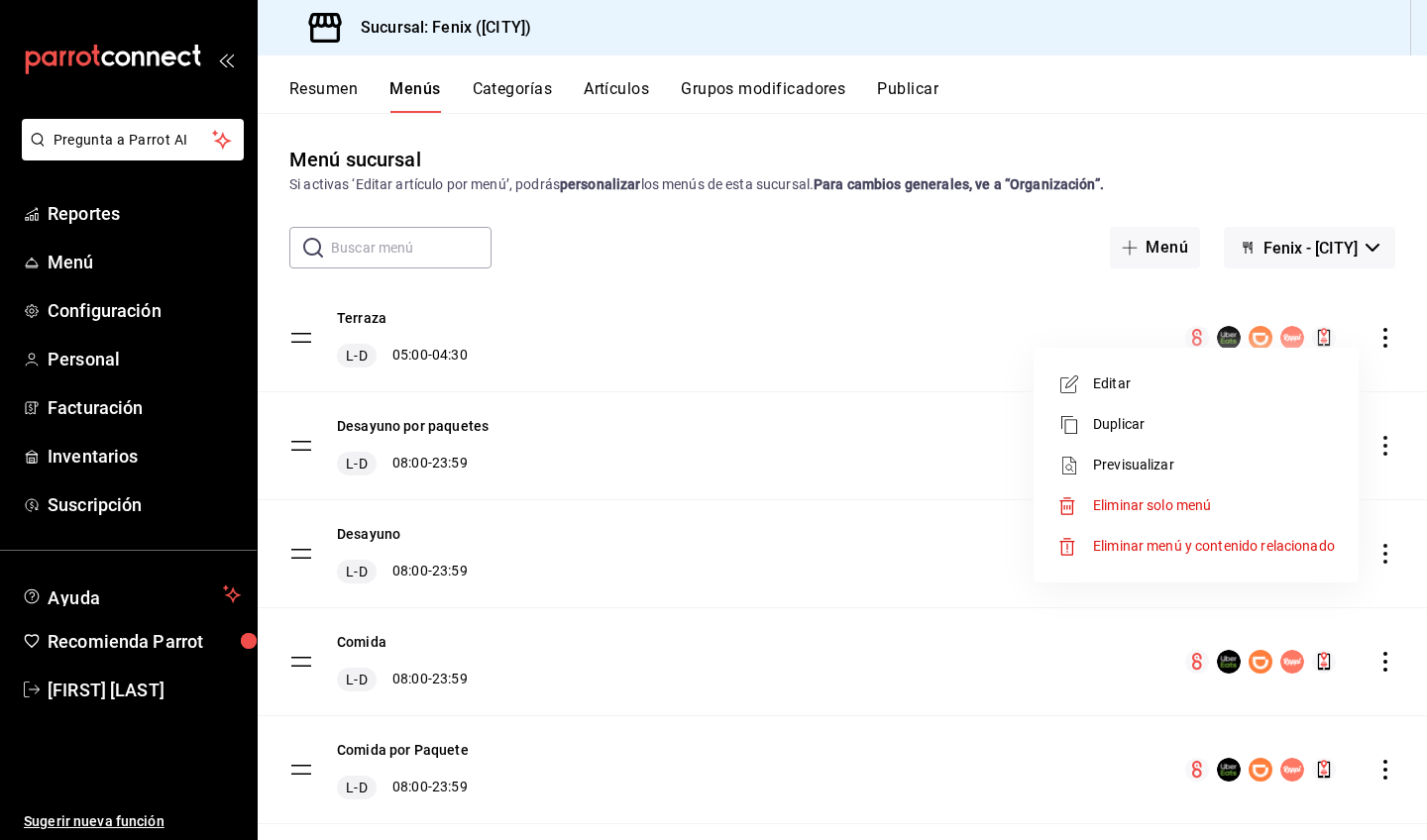 click on "Editar" at bounding box center (1214, 383) 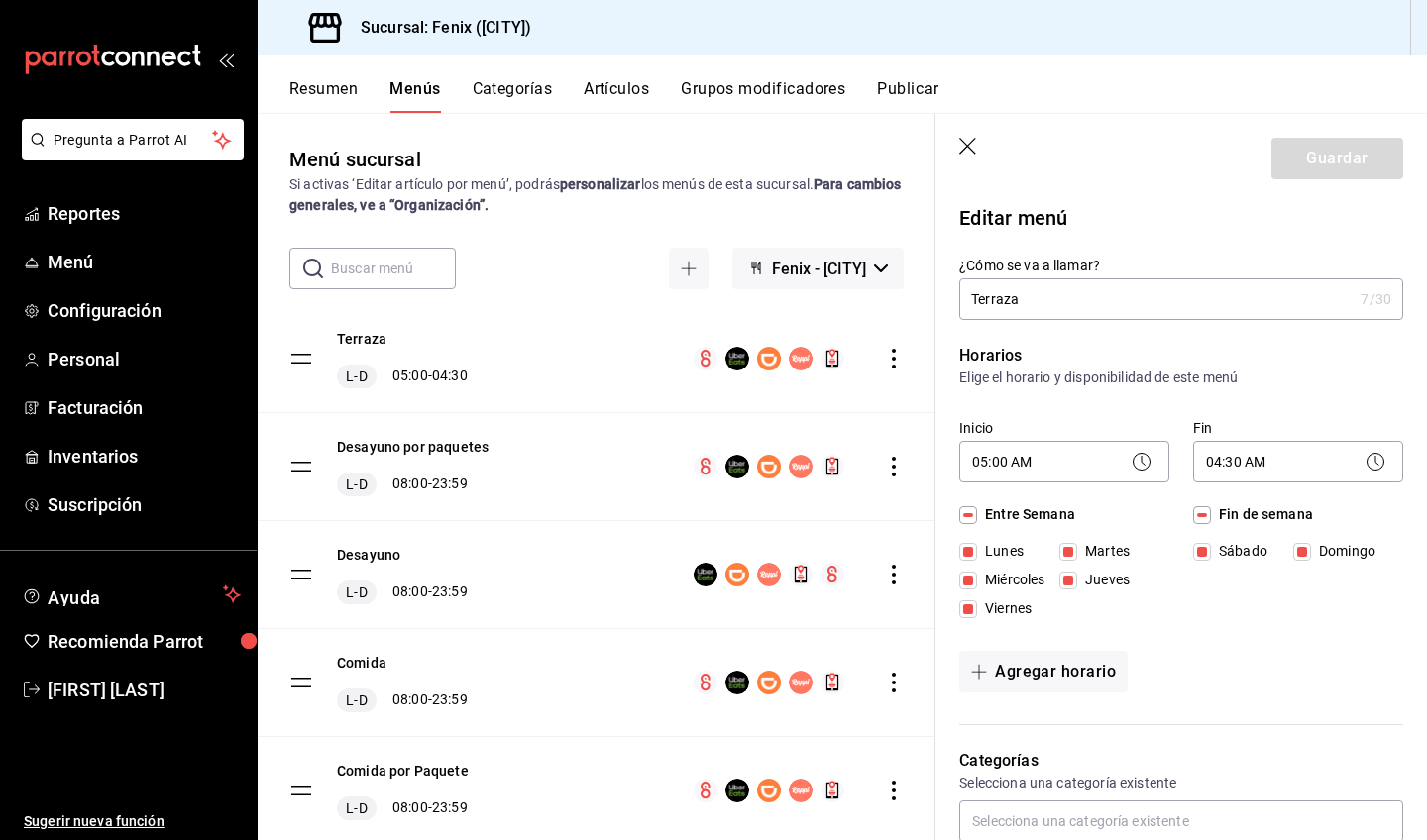 click 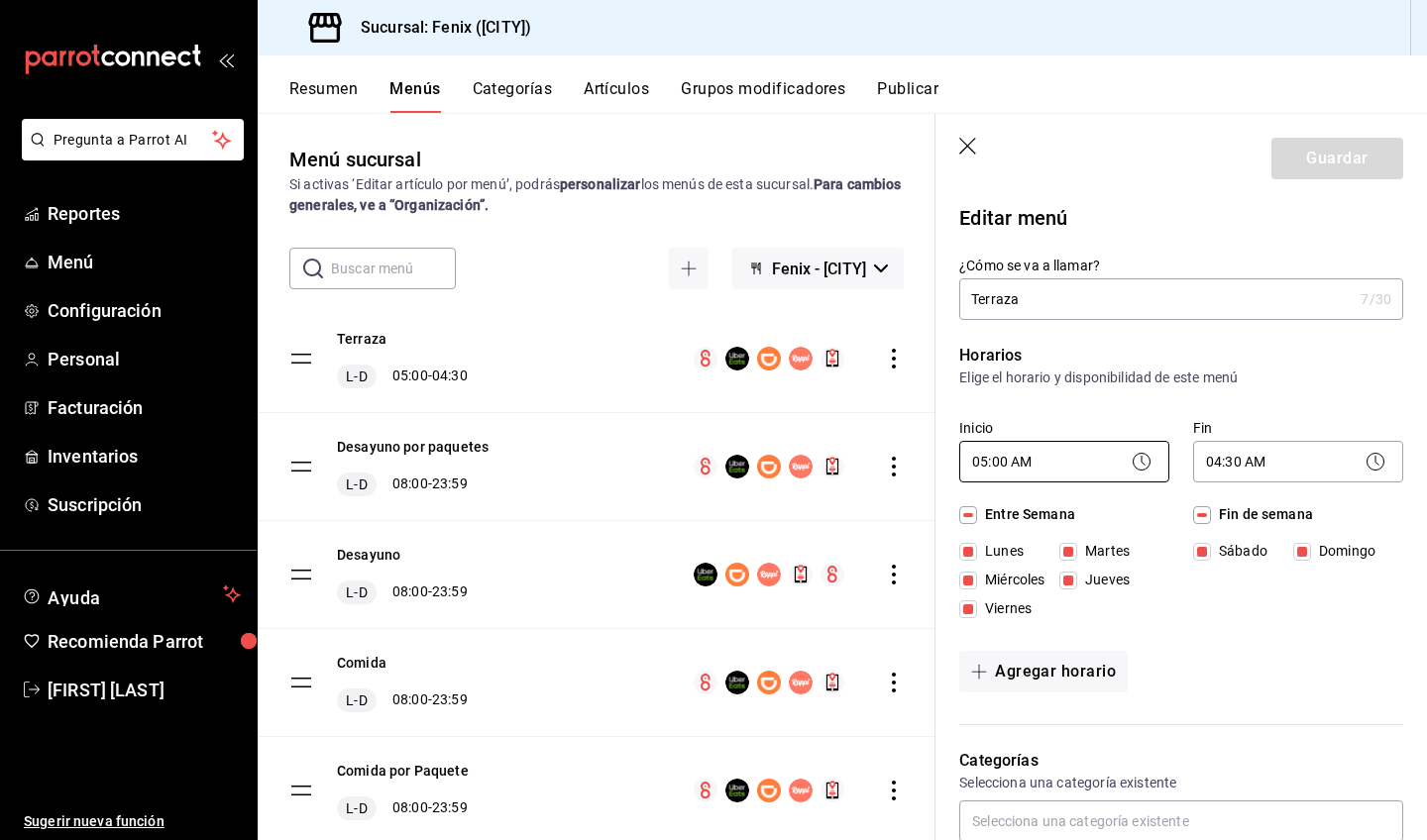 click on "Pregunta a Parrot AI Reportes   Menú   Configuración   Personal   Facturación   Inventarios   Suscripción   Ayuda Recomienda Parrot   [FIRST] [LAST]   Sugerir nueva función   Sucursal: Fenix ([CITY]) Resumen Menús Categorías Artículos Grupos modificadores Publicar Menú sucursal Si activas ‘Editar artículo por menú’, podrás  personalizar  los menús de esta sucursal.  Para cambios generales, ve a “Organización”. ​ ​ Fenix - [CITY] Terraza L-D [TIME]  -  [TIME] Desayuno por paquetes L-D [TIME]  -  [TIME] Desayuno L-D [TIME]  -  [TIME] Comida L-D [TIME]  -  [TIME] Comida por Paquete L-D [TIME]  -  [TIME] Ejecutivo L-D [TIME]  -  [TIME] Menu Infantil L-D [TIME]  -  [TIME] Parrilladas L-D [TIME]  -  [TIME] Tacos y Tortas L-D [TIME]  -  [TIME] Promociones L-D [TIME]  -  [TIME] Fin de Semana L-D [TIME]  -  [TIME] Postres L-D [TIME]  -  [TIME] Bebidas L-D [TIME]  -  [TIME] Guardar Editar menú ¿Cómo se va a llamar? Terraza 7 /30 ¿Cómo se va a llamar? Horarios Elige el horario y disponibilidad de este menú Inicio Fin" at bounding box center (714, 420) 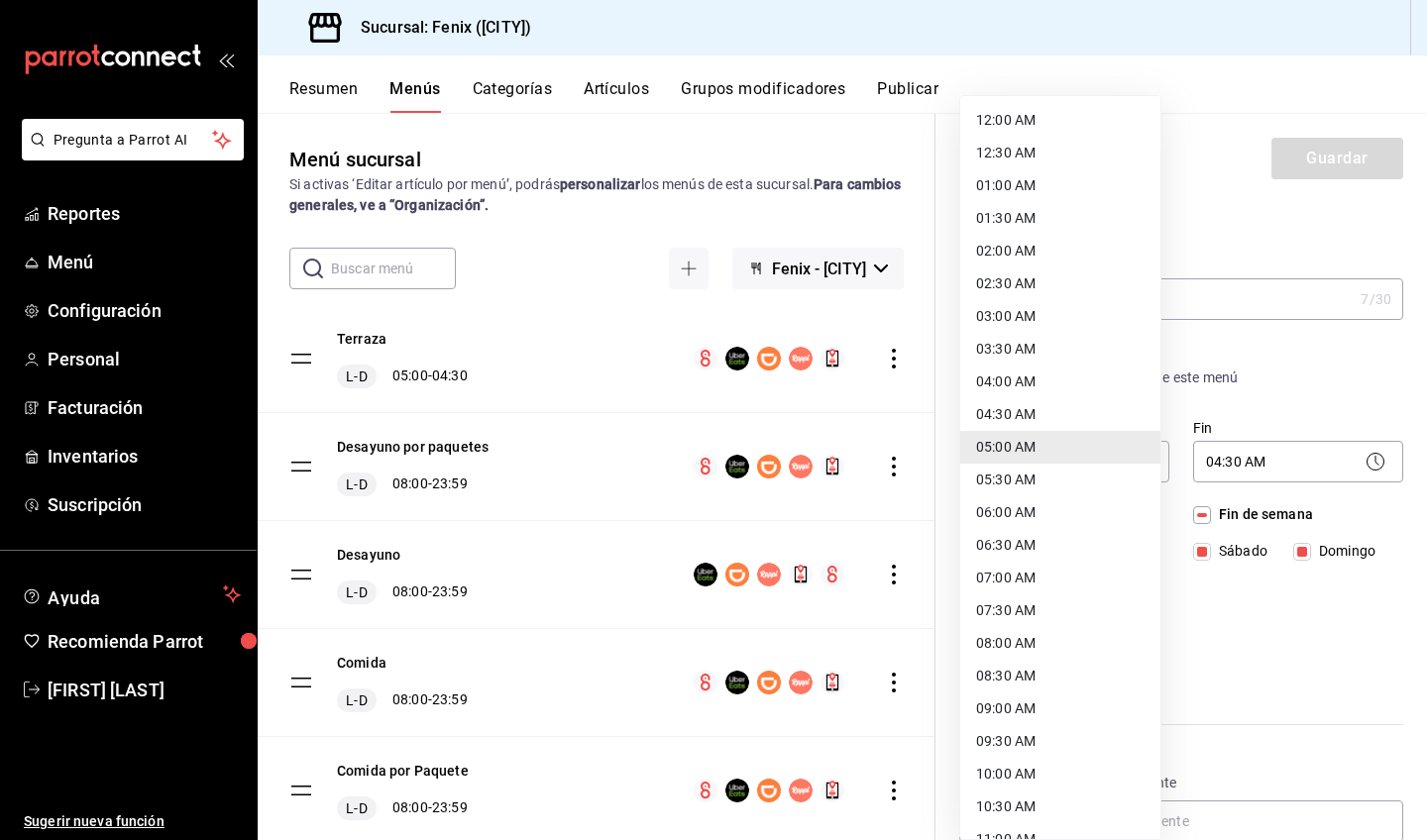 click on "08:00 AM" at bounding box center (1060, 643) 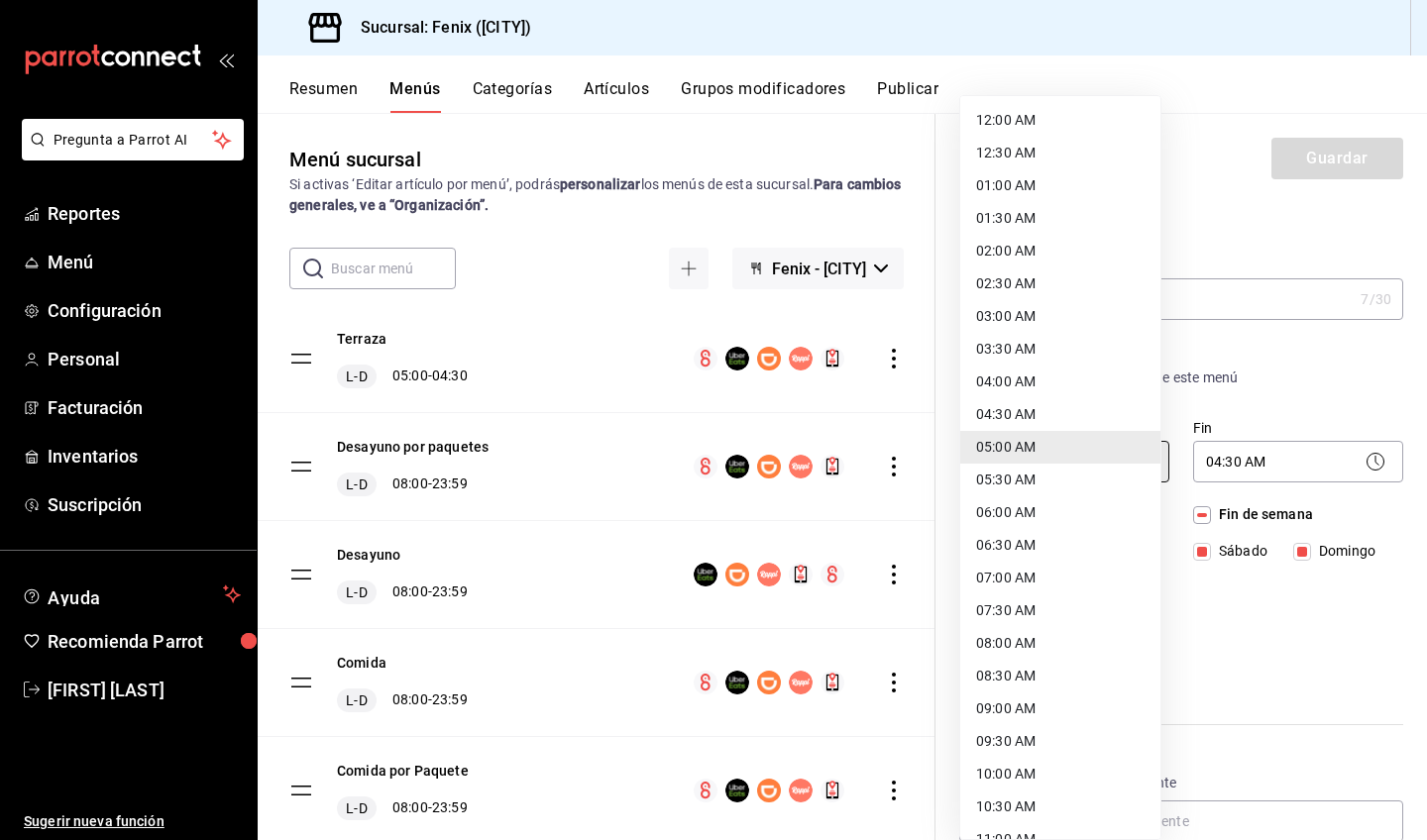 type on "08:00" 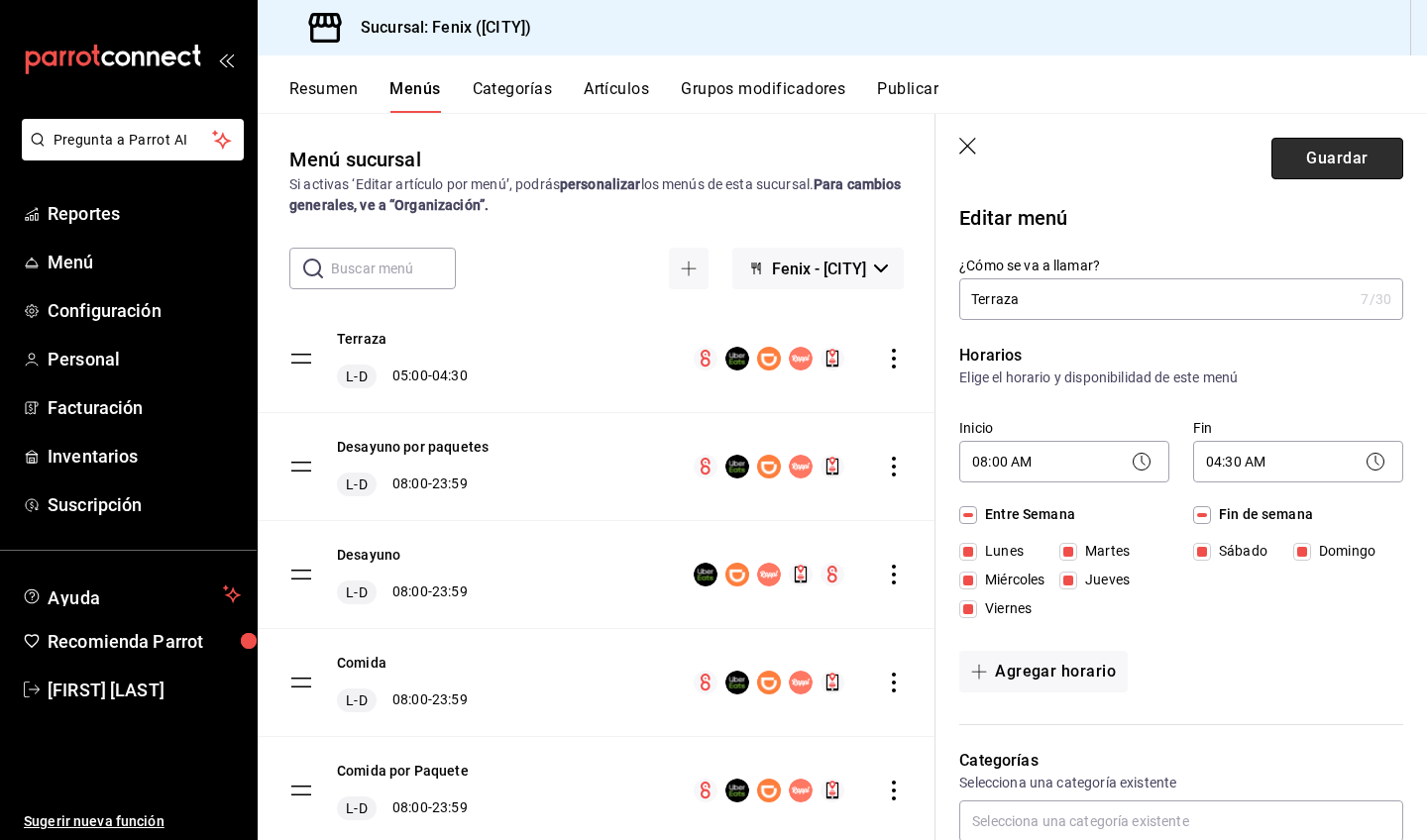 click on "Guardar" at bounding box center [1337, 158] 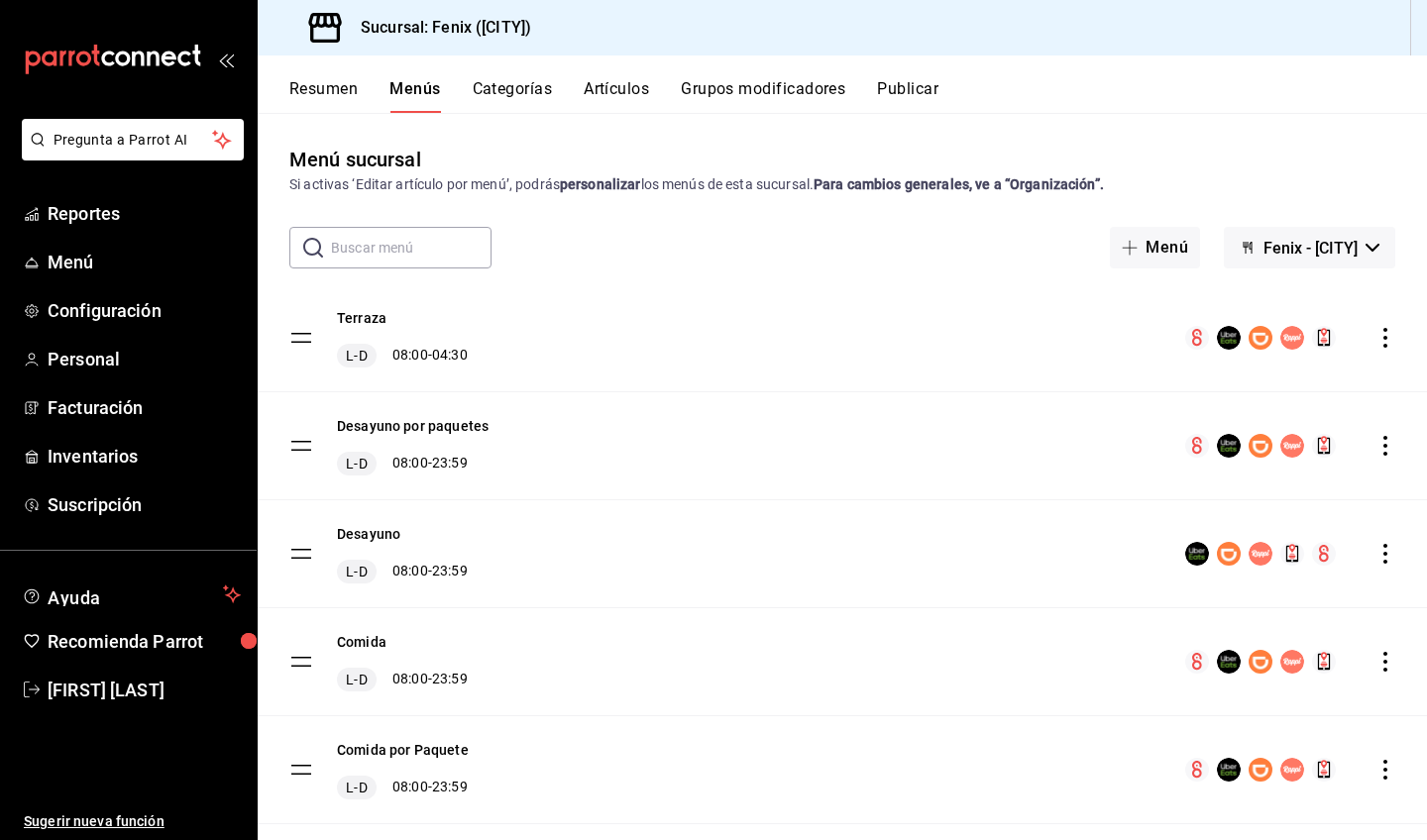 click 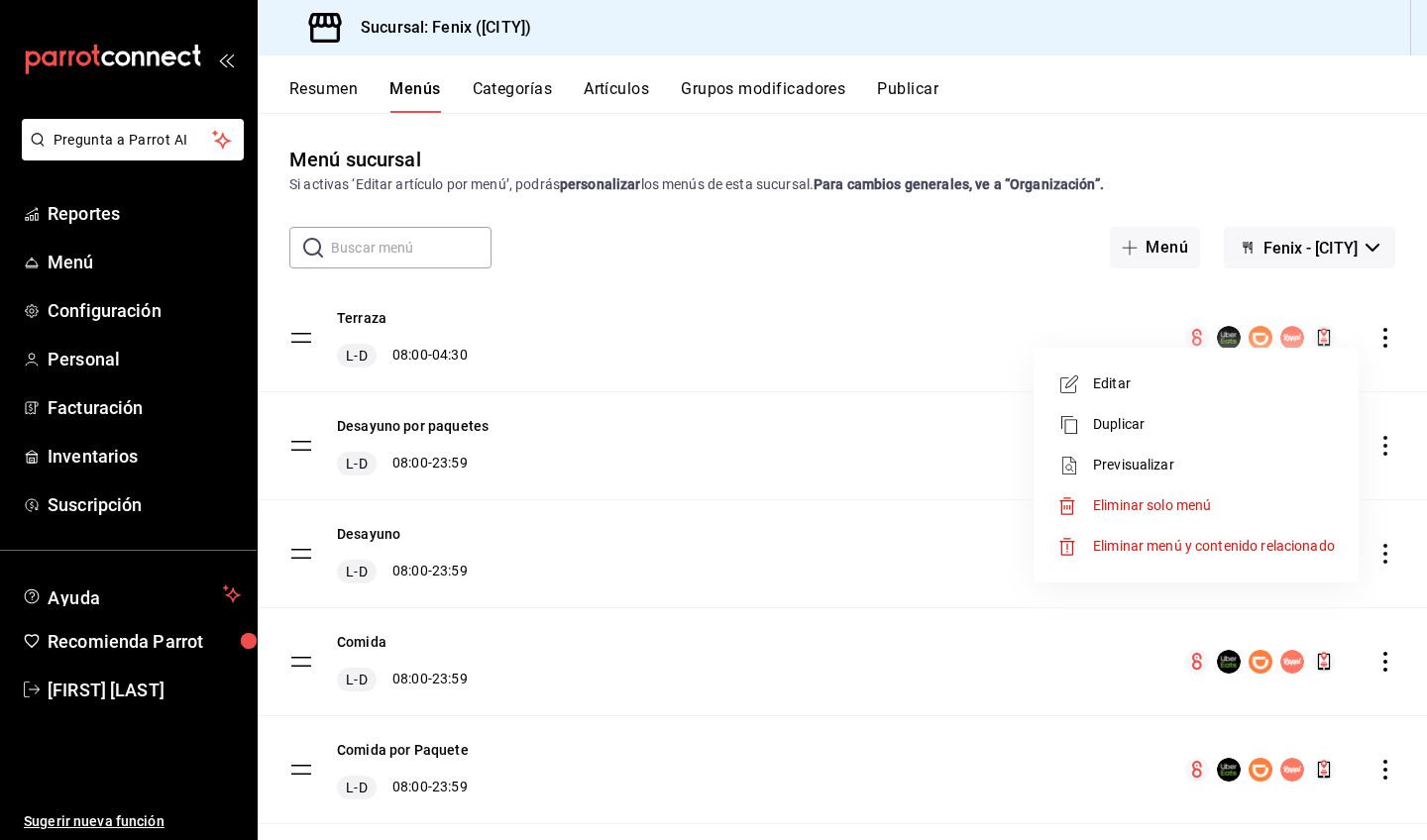 click on "Editar" at bounding box center (1214, 383) 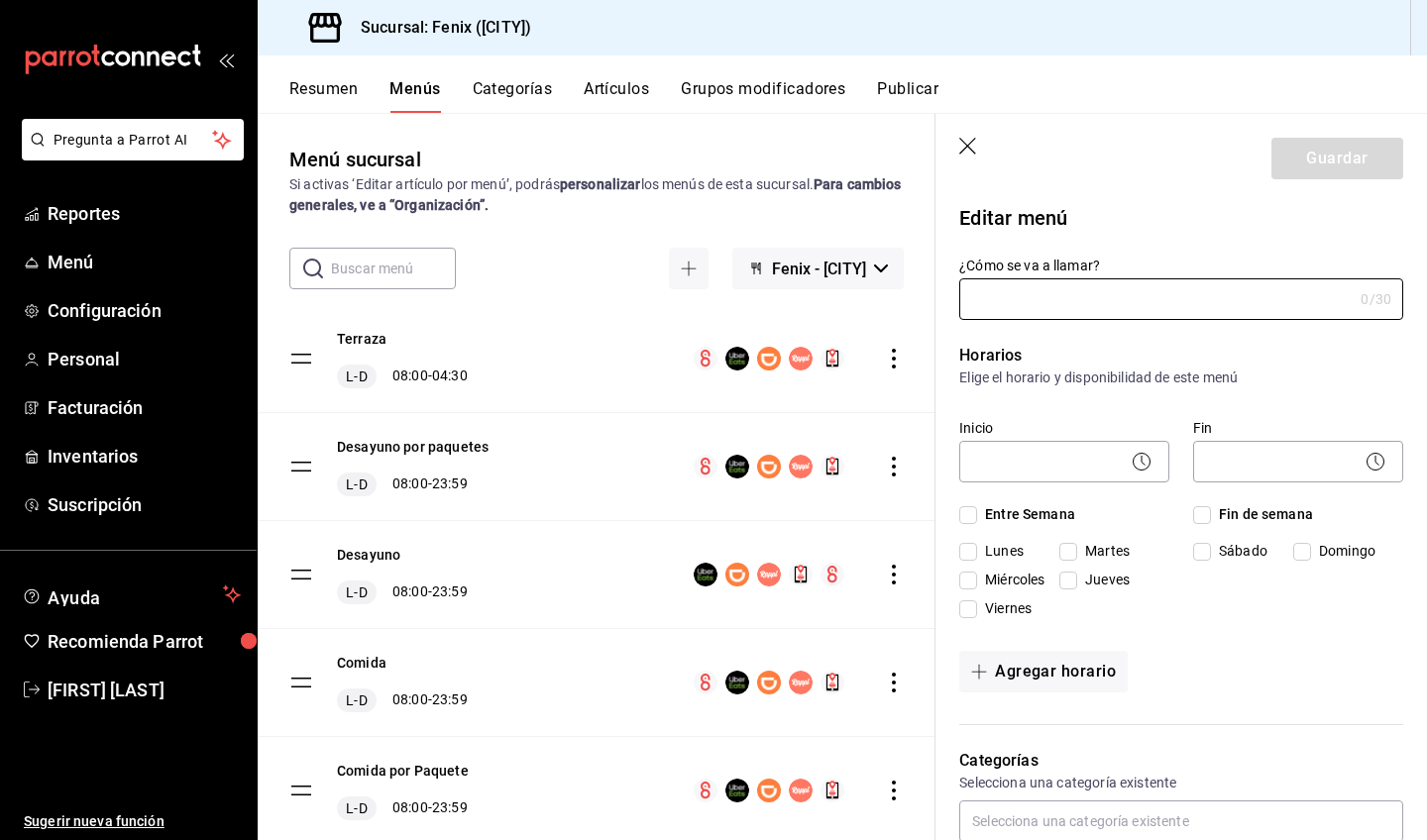 type on "Terraza" 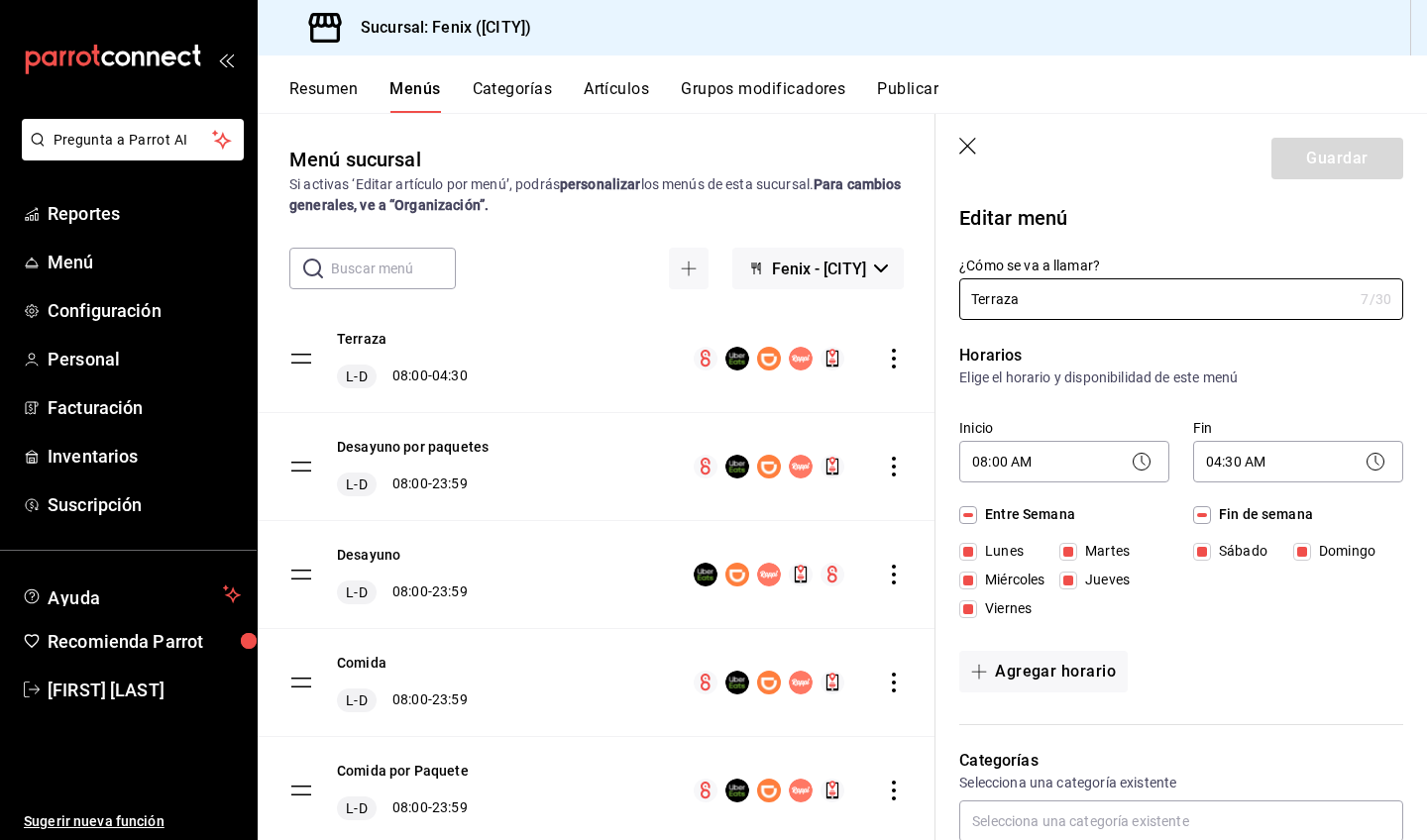 click 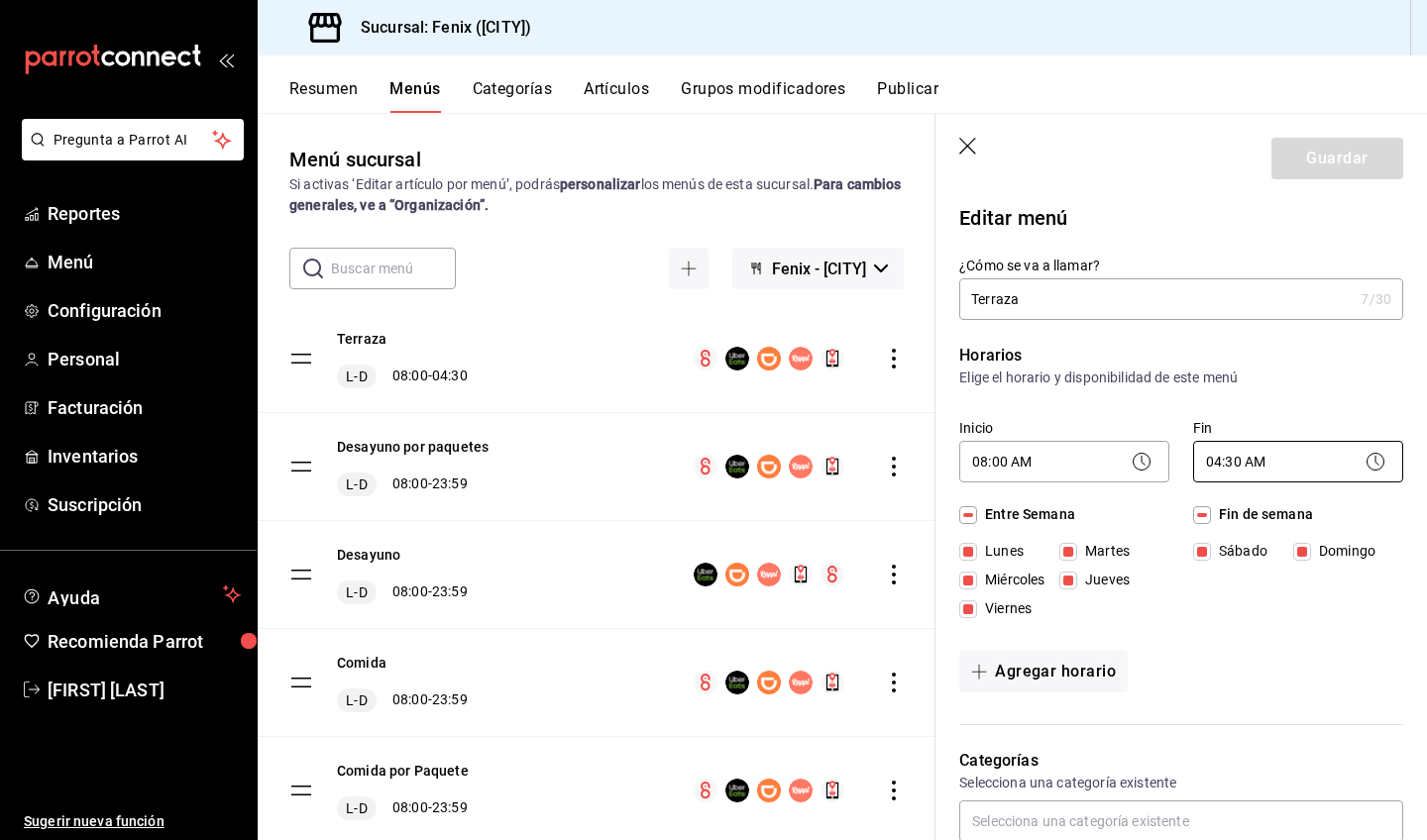 click on "Pregunta a Parrot AI Reportes   Menú   Configuración   Personal   Facturación   Inventarios   Suscripción   Ayuda Recomienda Parrot   [FIRST] [LAST]   Sugerir nueva función   Sucursal: Fenix ([CITY]) Resumen Menús Categorías Artículos Grupos modificadores Publicar Menú sucursal Si activas ‘Editar artículo por menú’, podrás  personalizar  los menús de esta sucursal.  Para cambios generales, ve a “Organización”. ​ ​ Fenix - [CITY] Terraza L-D [TIME]  -  [TIME] Desayuno por paquetes L-D [TIME]  -  [TIME] Desayuno L-D [TIME]  -  [TIME] Comida L-D [TIME]  -  [TIME] Comida por Paquete L-D [TIME]  -  [TIME] Ejecutivo L-D [TIME]  -  [TIME] Menu Infantil L-D [TIME]  -  [TIME] Parrilladas L-D [TIME]  -  [TIME] Tacos y Tortas L-D [TIME]  -  [TIME] Promociones L-D [TIME]  -  [TIME] Fin de Semana L-D [TIME]  -  [TIME] Postres L-D [TIME]  -  [TIME] Bebidas L-D [TIME]  -  [TIME] Guardar Editar menú ¿Cómo se va a llamar? Terraza 7 /30 ¿Cómo se va a llamar? Horarios Elige el horario y disponibilidad de este menú Inicio Fin" at bounding box center [714, 420] 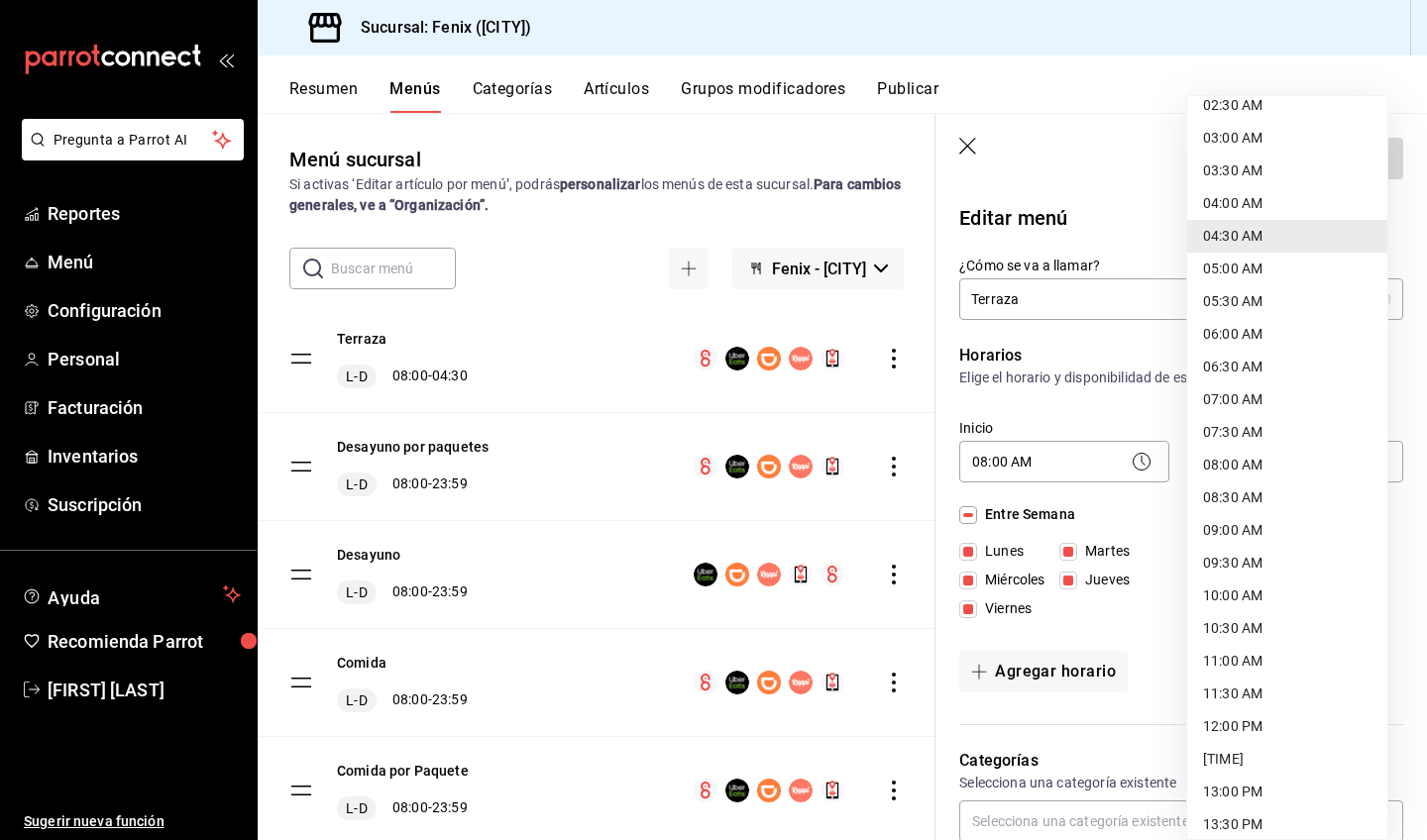 scroll, scrollTop: 0, scrollLeft: 0, axis: both 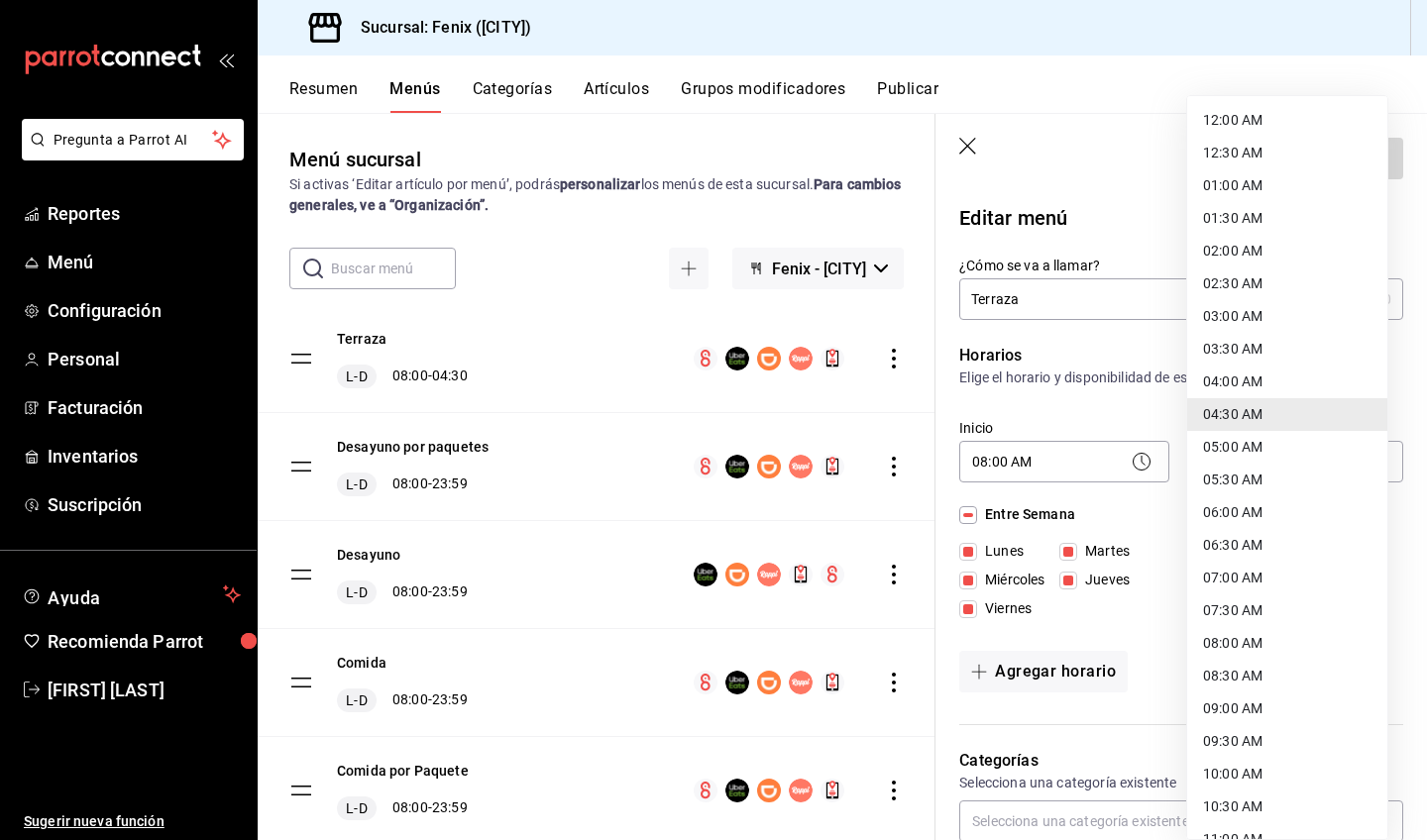 click on "12:00 AM" at bounding box center (1287, 120) 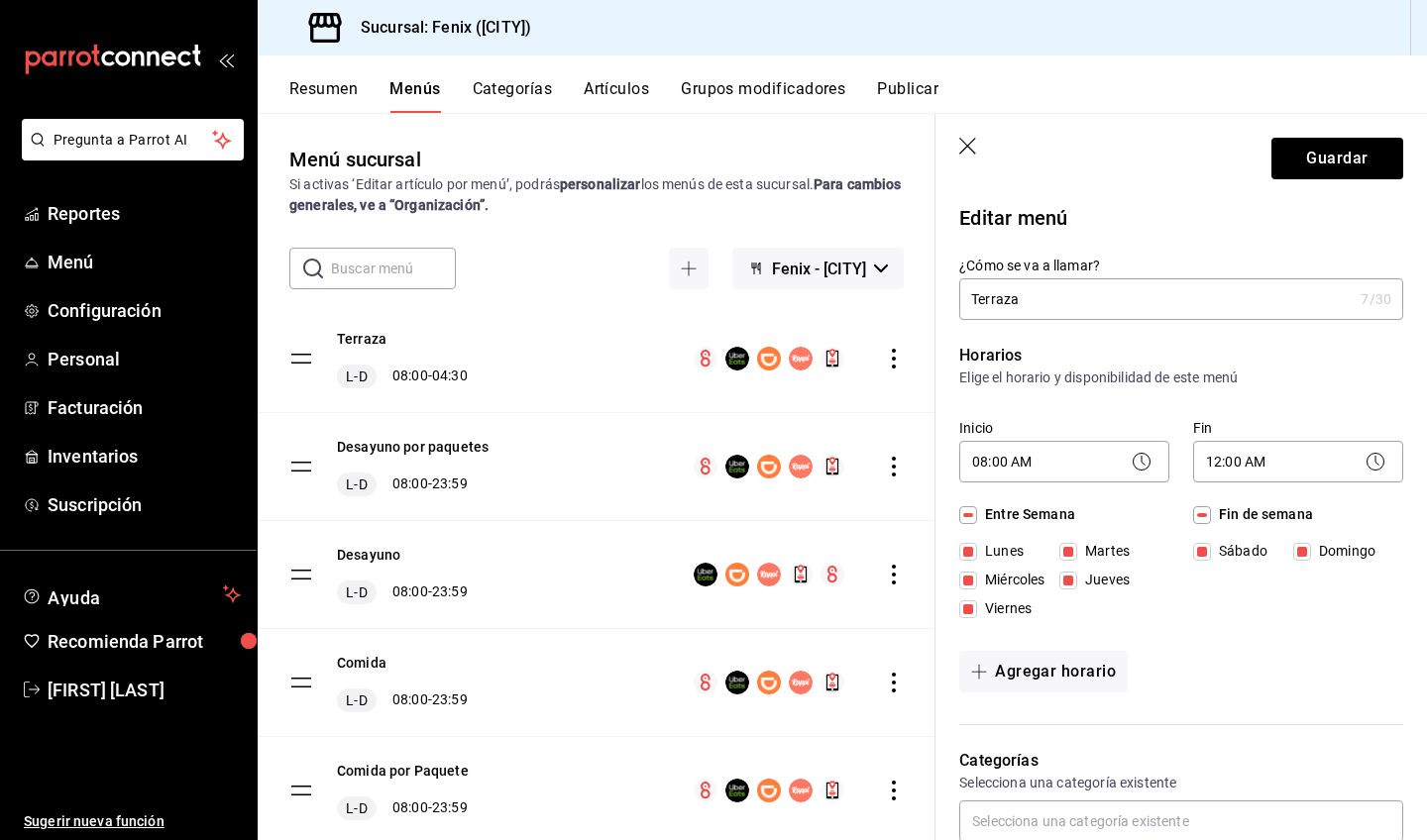 click 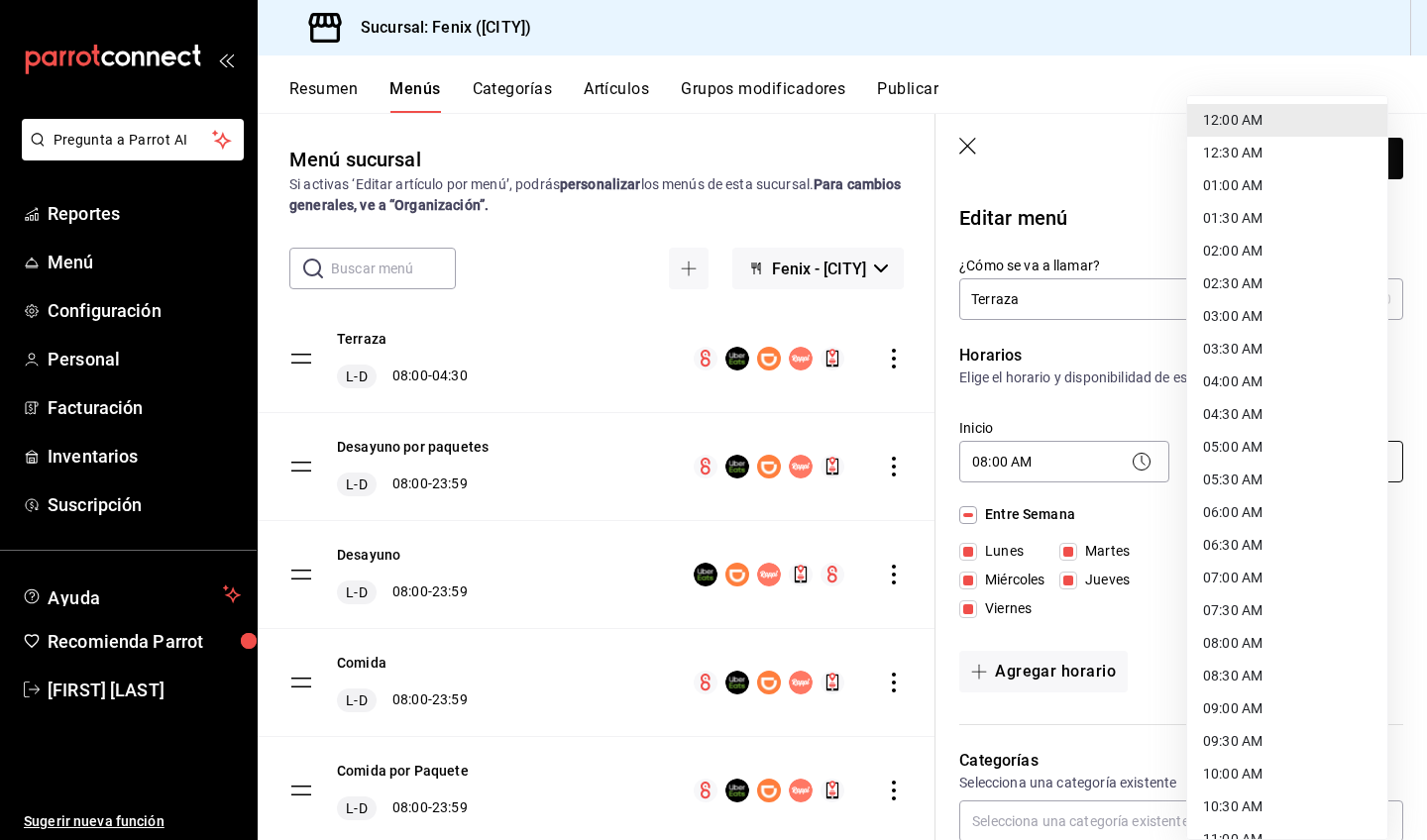 click on "Pregunta a Parrot AI Reportes   Menú   Configuración   Personal   Facturación   Inventarios   Suscripción   Ayuda Recomienda Parrot   [FIRST] [LAST]   Sugerir nueva función   Sucursal: Fenix ([CITY]) Resumen Menús Categorías Artículos Grupos modificadores Publicar Menú sucursal Si activas ‘Editar artículo por menú’, podrás  personalizar  los menús de esta sucursal.  Para cambios generales, ve a “Organización”. ​ ​ Fenix - [CITY] Terraza L-D [TIME]  -  [TIME] Desayuno por paquetes L-D [TIME]  -  [TIME] Desayuno L-D [TIME]  -  [TIME] Comida L-D [TIME]  -  [TIME] Comida por Paquete L-D [TIME]  -  [TIME] Ejecutivo L-D [TIME]  -  [TIME] Menu Infantil L-D [TIME]  -  [TIME] Parrilladas L-D [TIME]  -  [TIME] Tacos y Tortas L-D [TIME]  -  [TIME] Promociones L-D [TIME]  -  [TIME] Fin de Semana L-D [TIME]  -  [TIME] Postres L-D [TIME]  -  [TIME] Bebidas L-D [TIME]  -  [TIME] Guardar Editar menú ¿Cómo se va a llamar? Terraza 7 /30 ¿Cómo se va a llamar? Horarios Elige el horario y disponibilidad de este menú Inicio Fin" at bounding box center (714, 420) 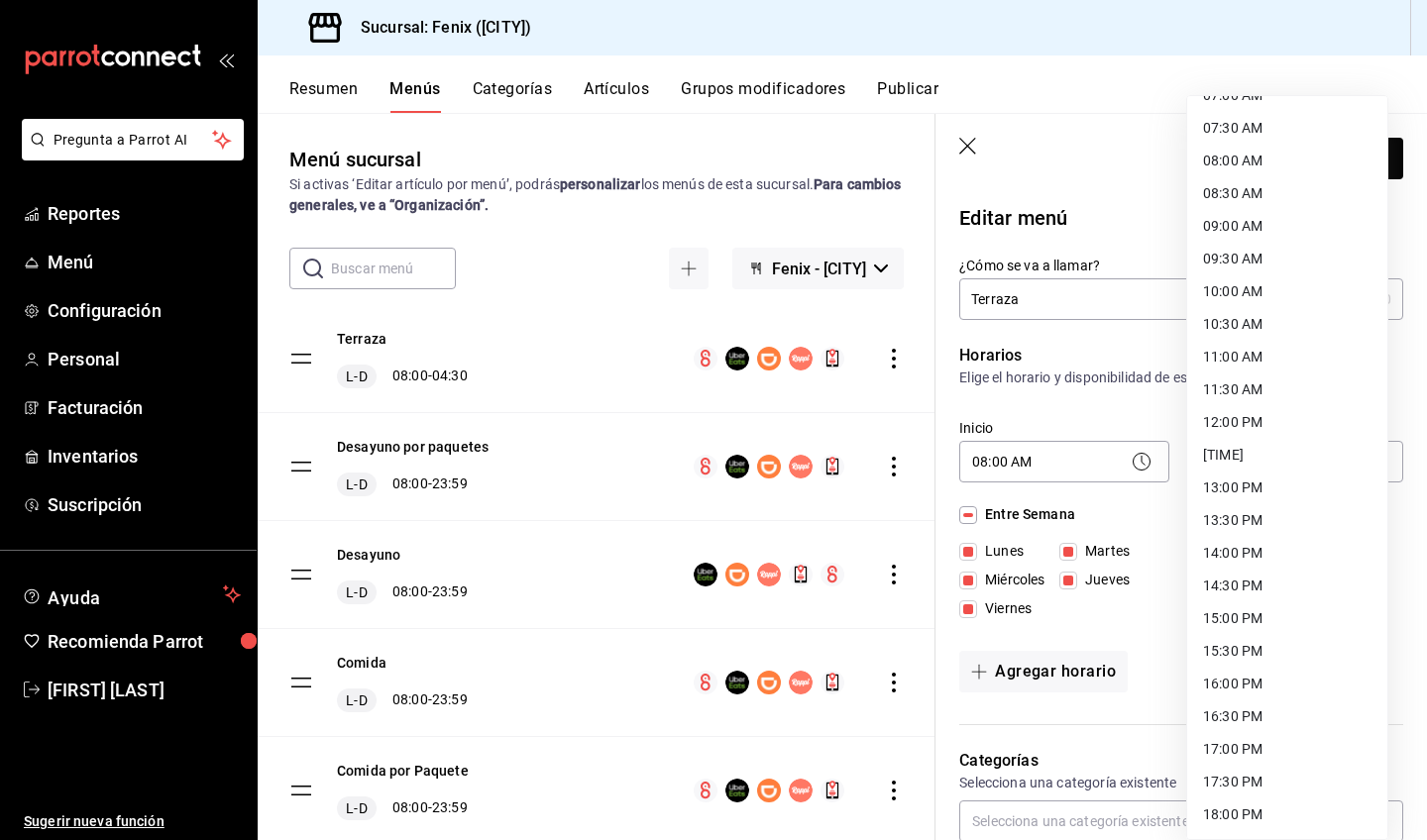 scroll, scrollTop: 875, scrollLeft: 0, axis: vertical 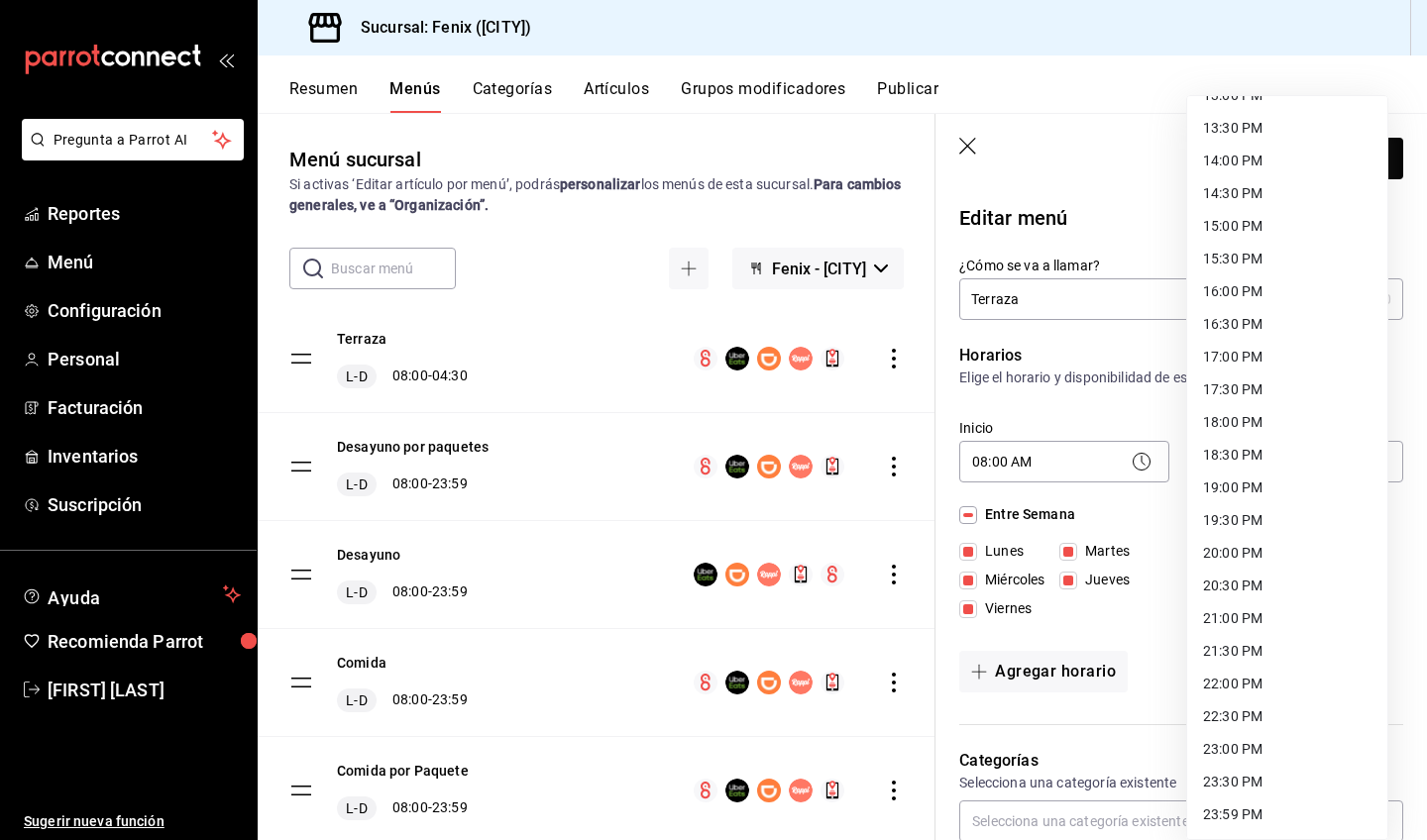 click on "23:59 PM" at bounding box center (1287, 814) 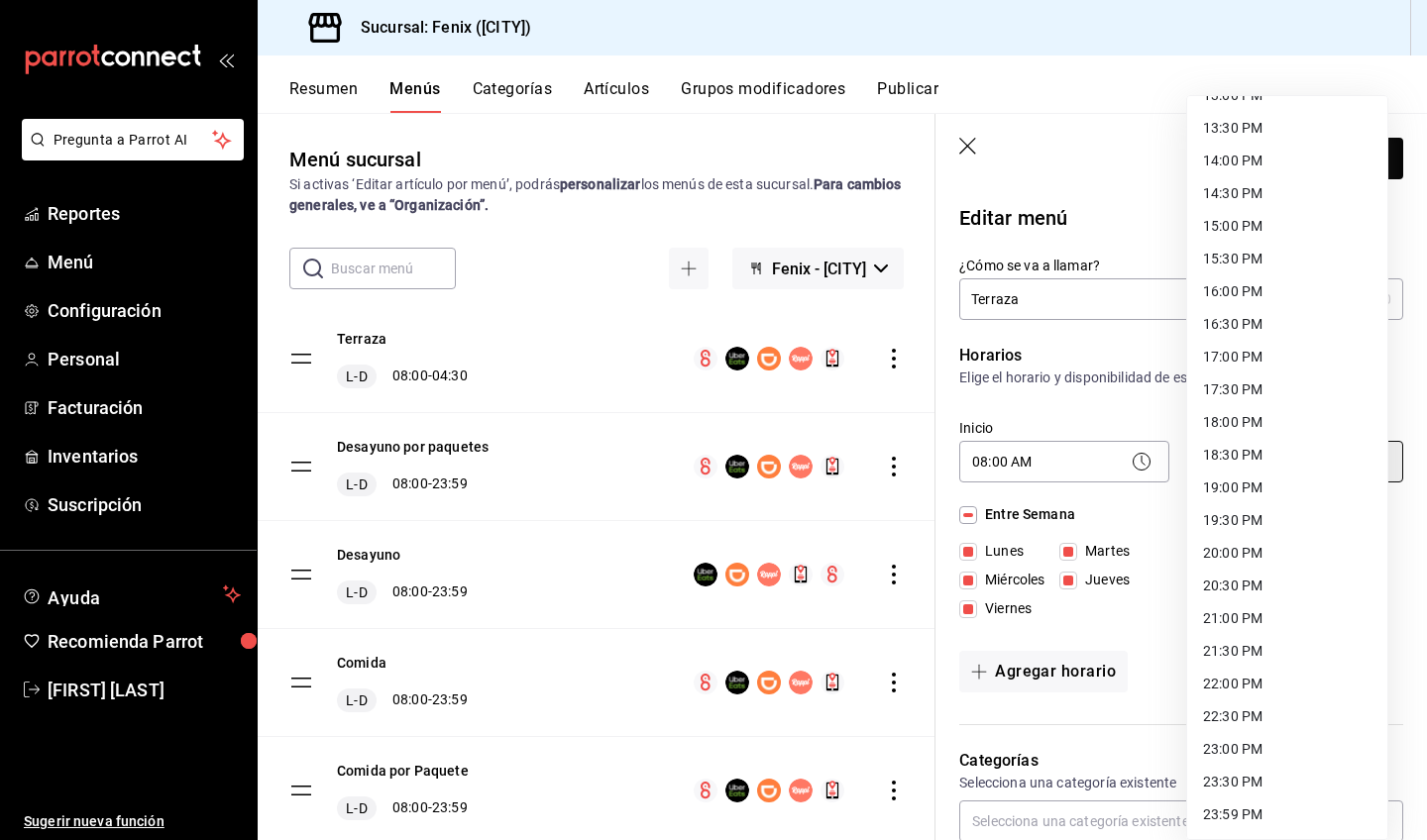 type on "23:59" 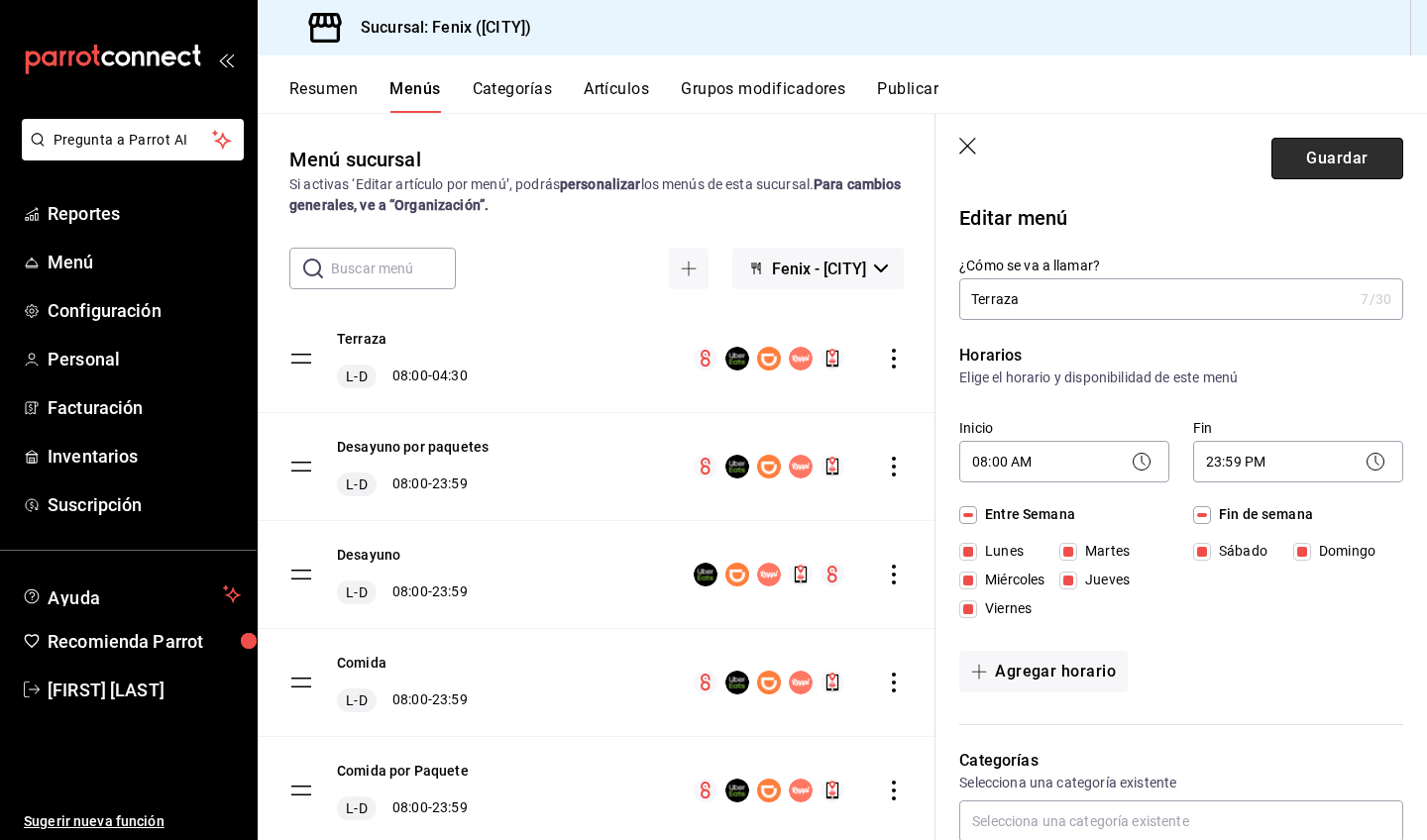 click on "Guardar" at bounding box center (1337, 158) 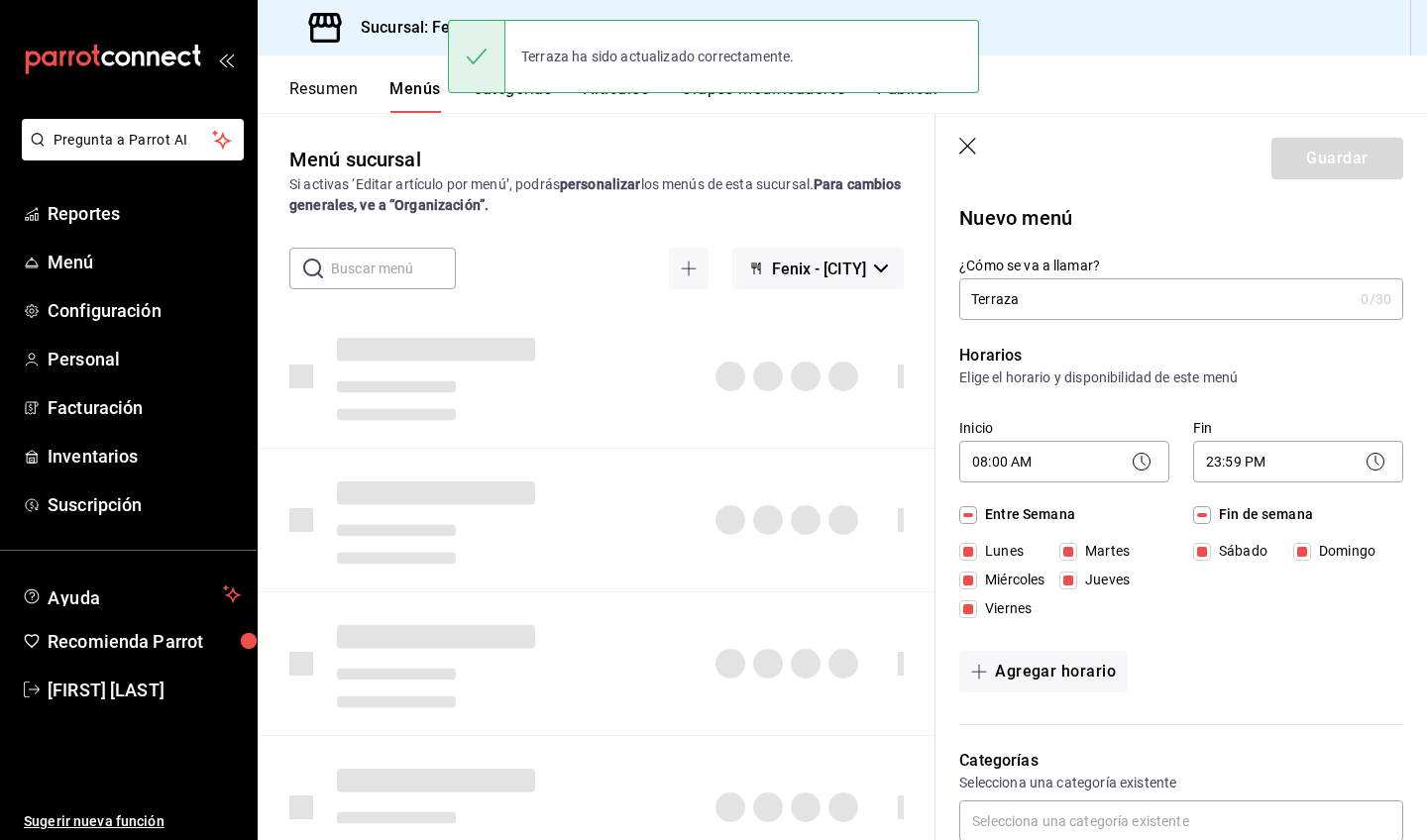 type 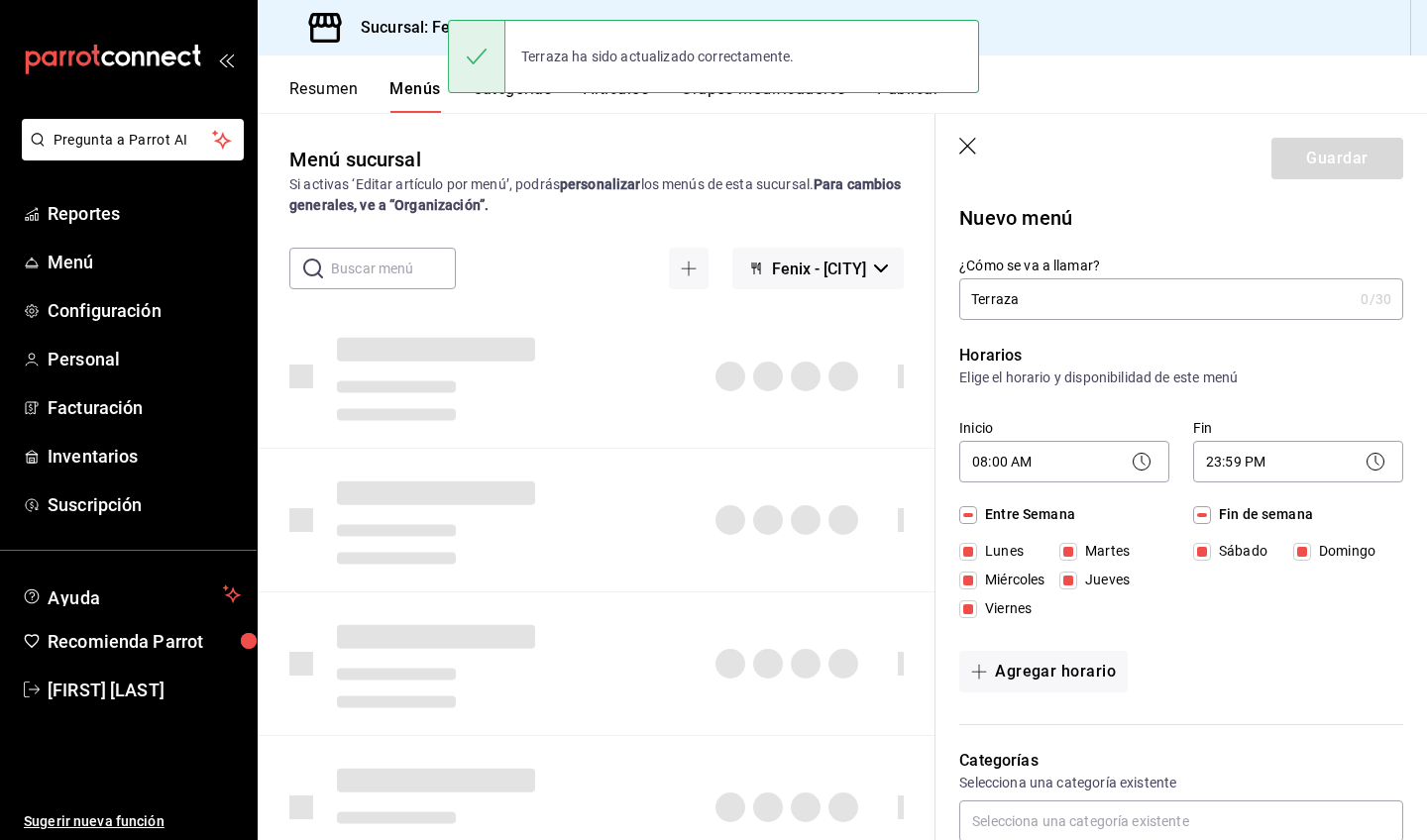 checkbox on "false" 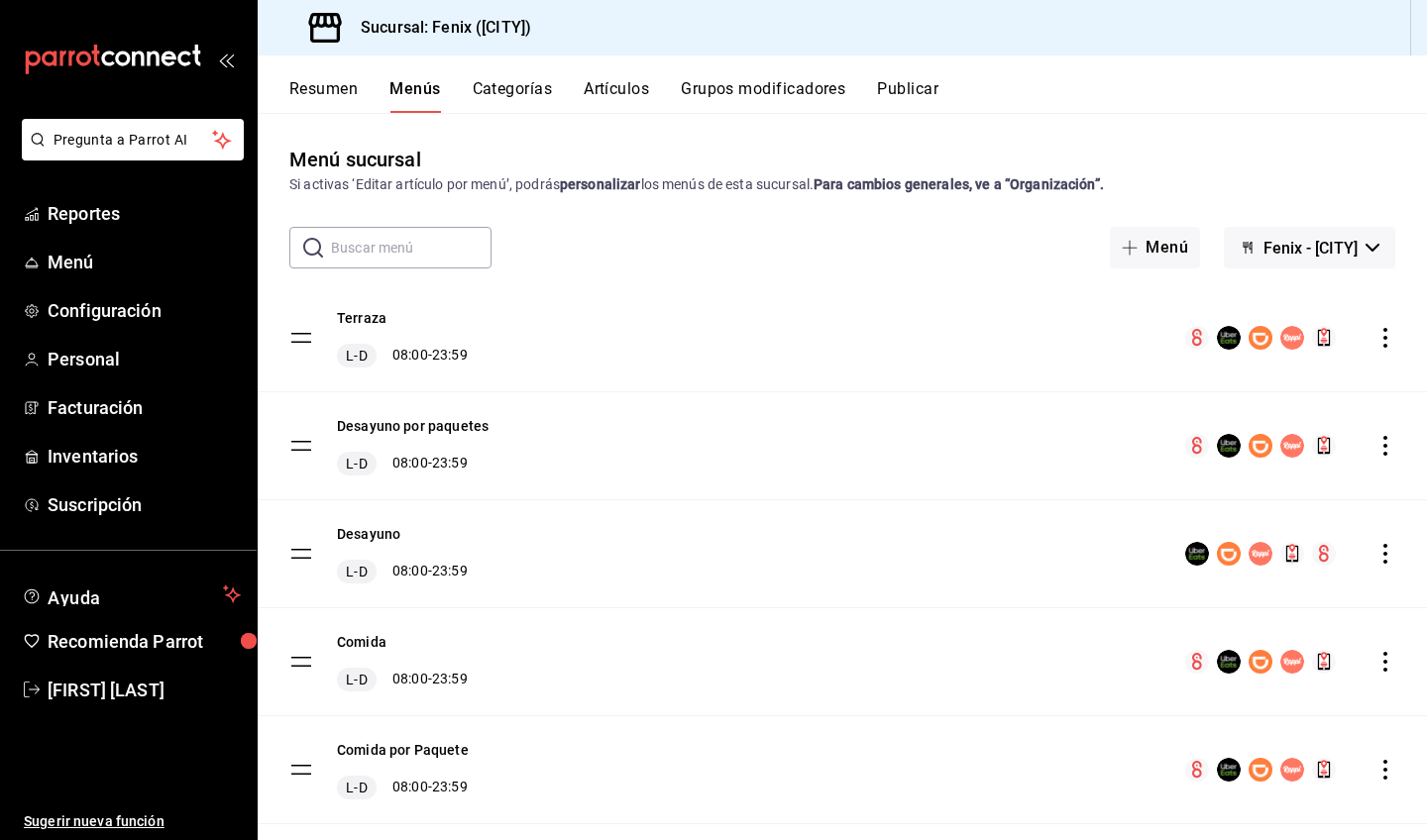 click on "Menú sucursal Si activas ‘Editar artículo por menú’, podrás  personalizar  los menús de esta sucursal.  Para cambios generales, ve a “Organización”. ​ ​ Menú Fenix - [CITY] Terraza L-D [TIME]  -  [TIME] Desayuno por paquetes L-D [TIME]  -  [TIME] Desayuno L-D [TIME]  -  [TIME] Comida L-D [TIME]  -  [TIME] Comida por Paquete L-D [TIME]  -  [TIME] Ejecutivo L-D [TIME]  -  [TIME] Menu Infantil L-D [TIME]  -  [TIME] Parrilladas L-D [TIME]  -  [TIME] Tacos y Tortas L-D [TIME]  -  [TIME] Promociones L-D [TIME]  -  [TIME] Fin de Semana L-D [TIME]  -  [TIME] Postres L-D [TIME]  -  [TIME] Bebidas L-D [TIME]  -  [TIME]" at bounding box center (842, 475) 